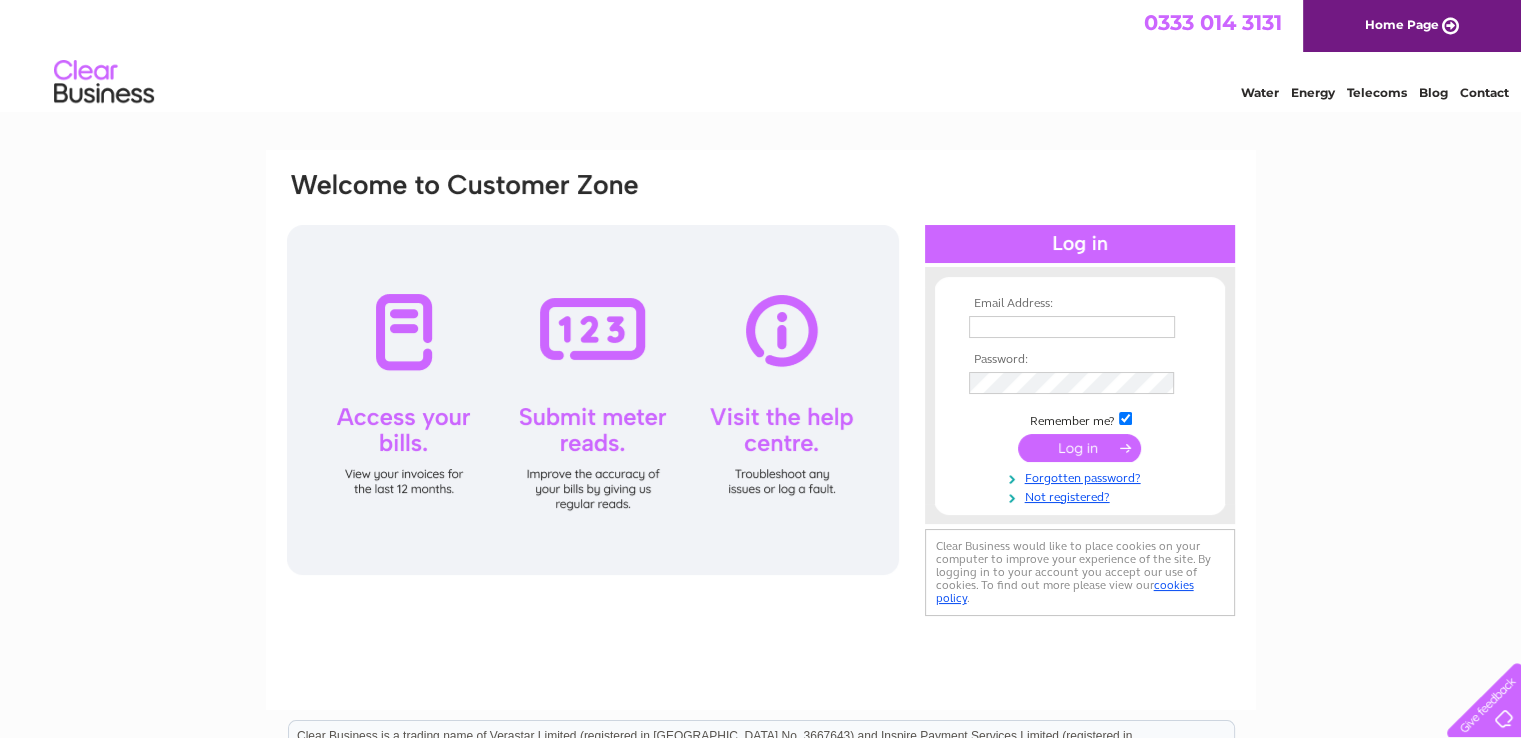 scroll, scrollTop: 0, scrollLeft: 0, axis: both 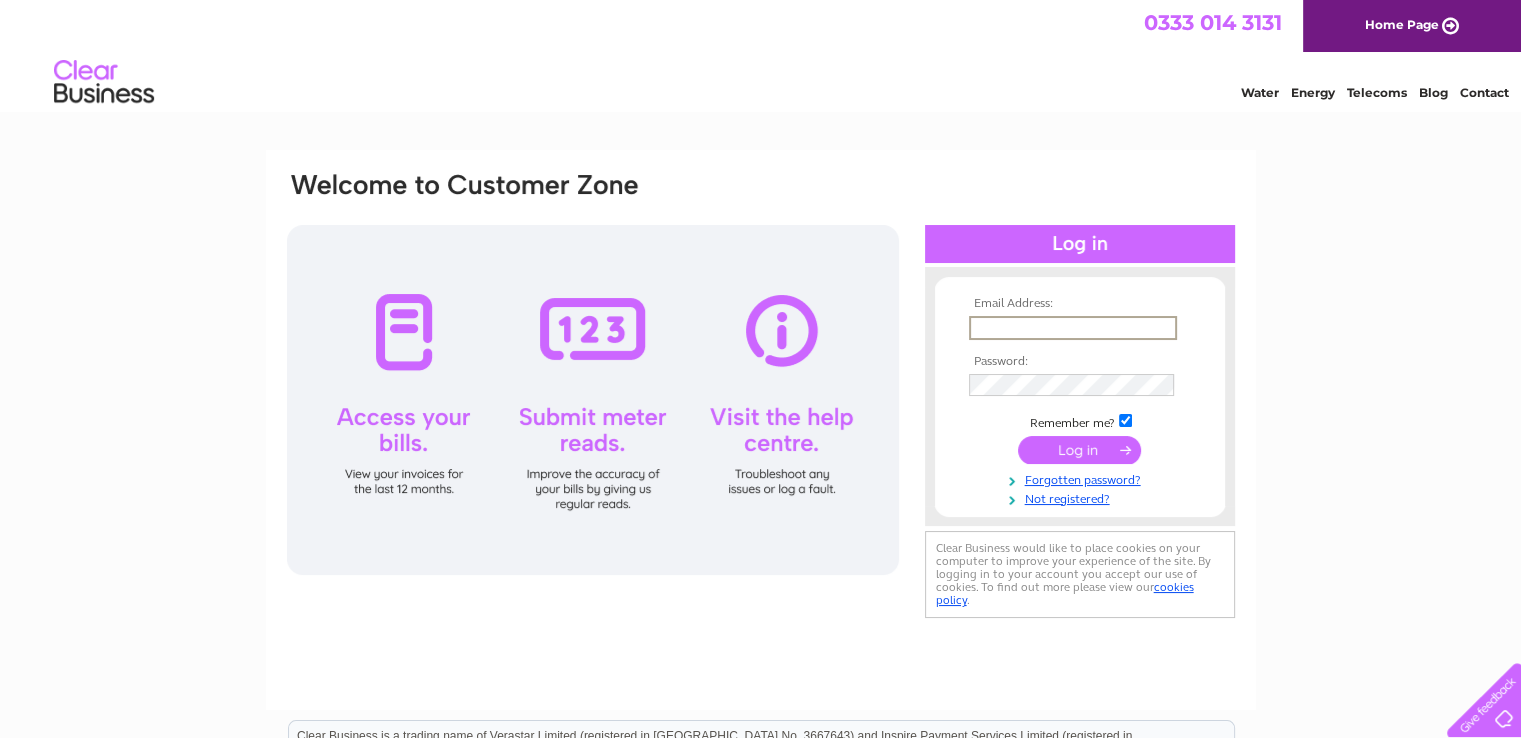 type on "[EMAIL_ADDRESS][DOMAIN_NAME]" 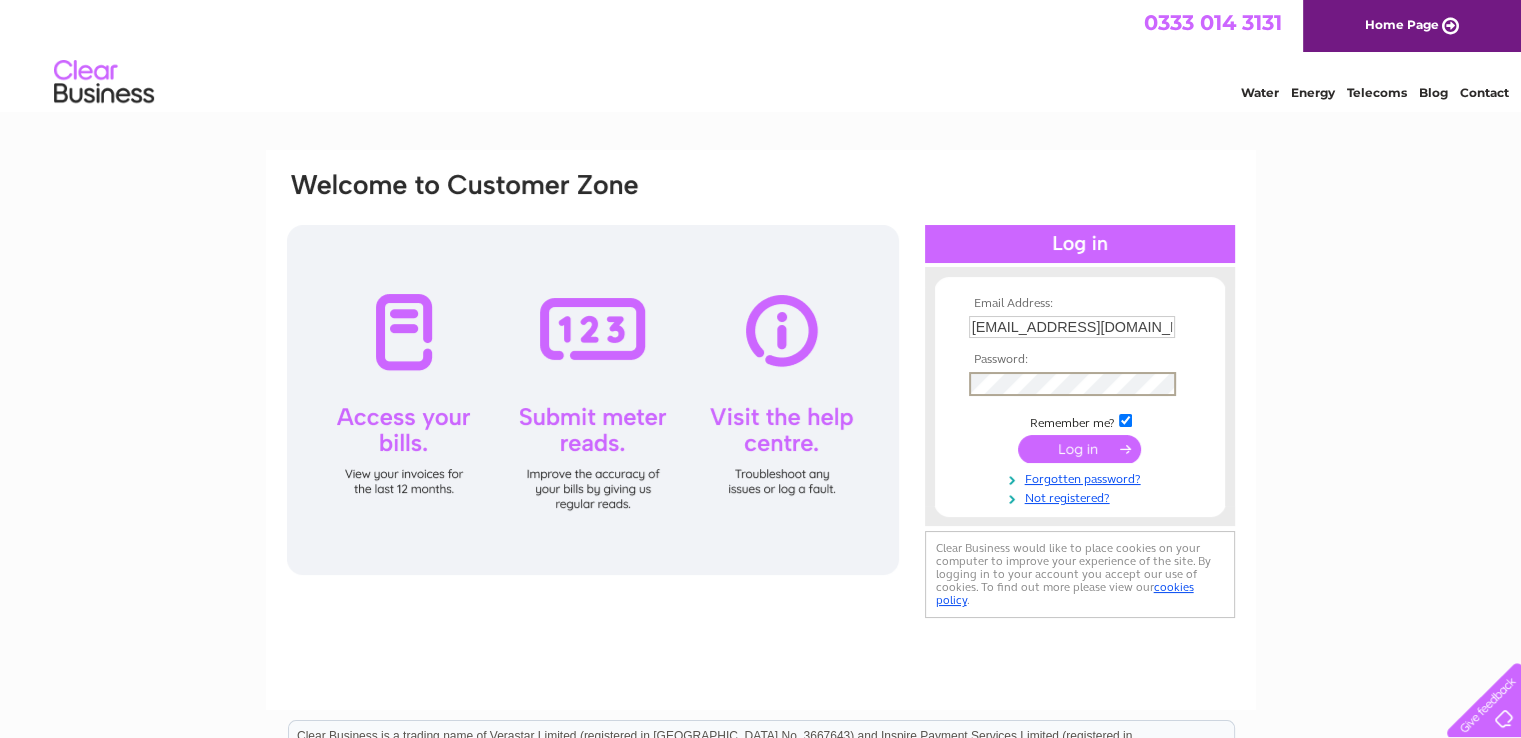 click at bounding box center (1079, 449) 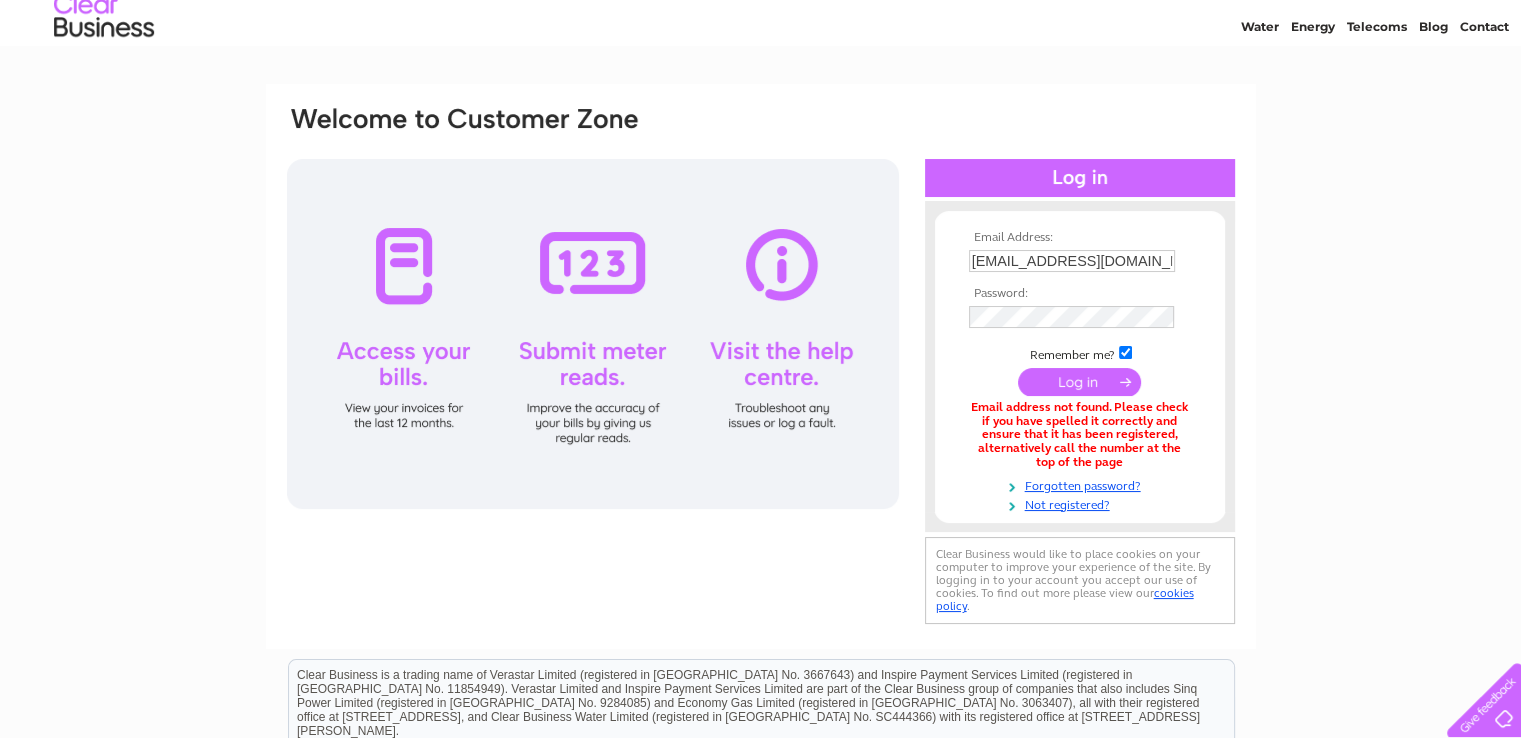 scroll, scrollTop: 100, scrollLeft: 0, axis: vertical 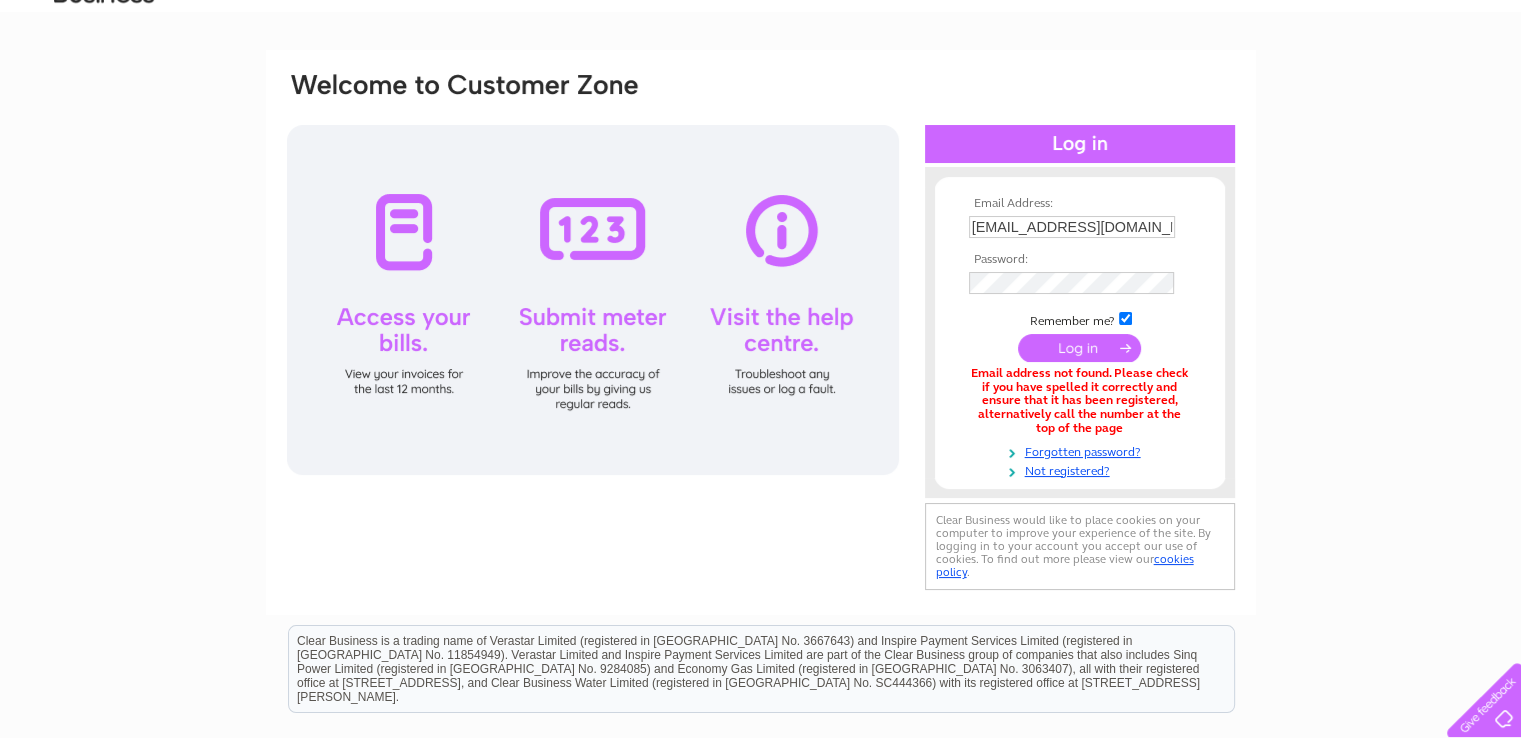 drag, startPoint x: 1111, startPoint y: 223, endPoint x: 1125, endPoint y: 229, distance: 15.231546 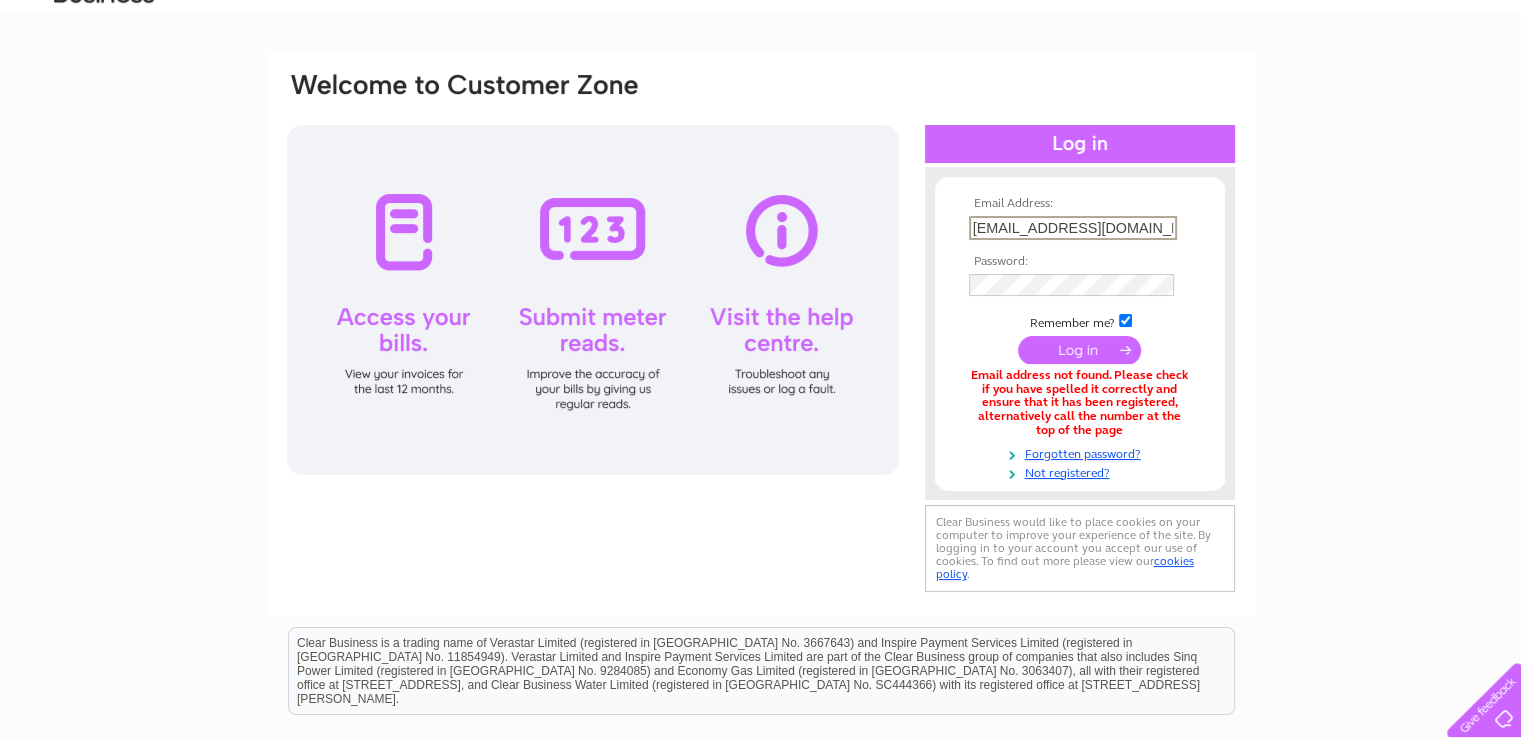 scroll, scrollTop: 0, scrollLeft: 12, axis: horizontal 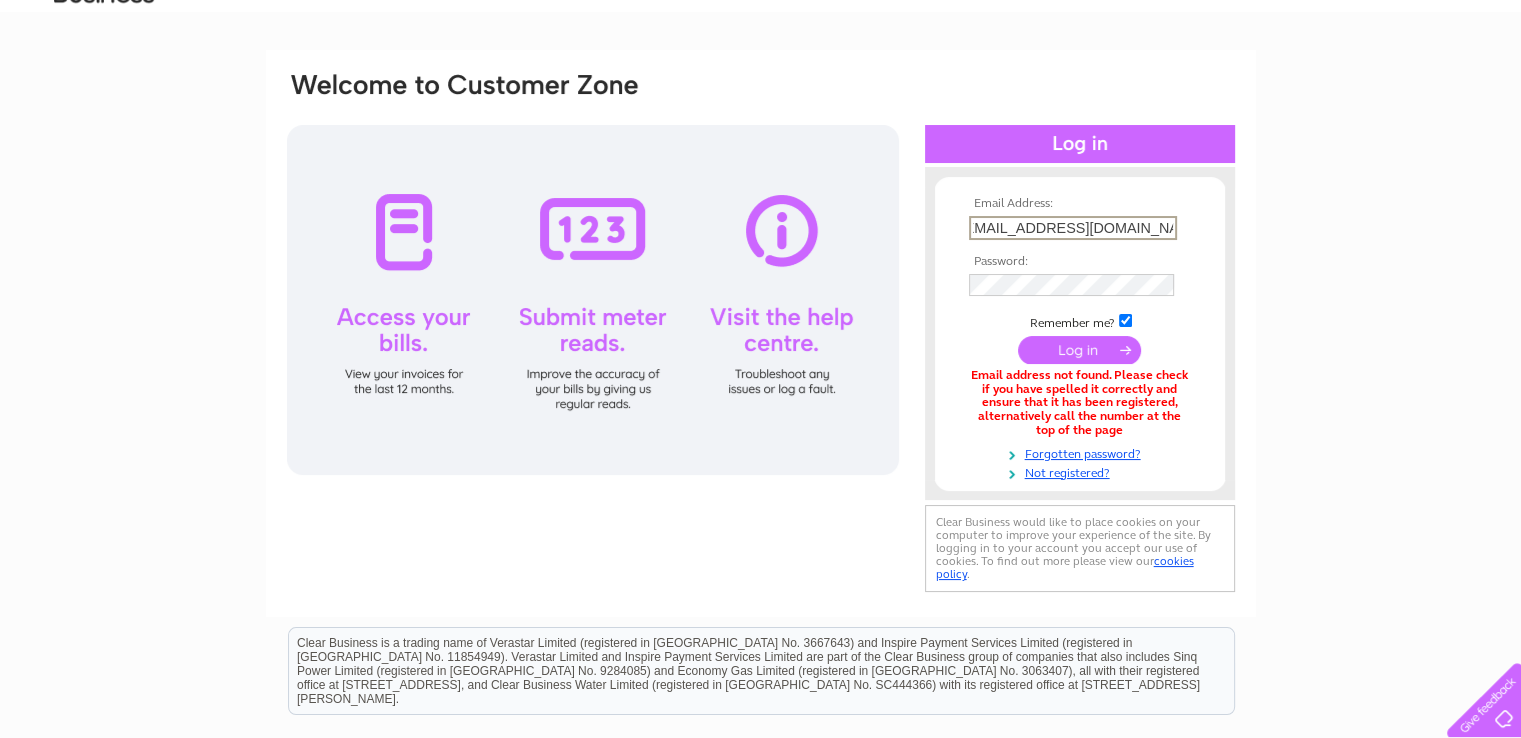 drag, startPoint x: 1170, startPoint y: 227, endPoint x: 1188, endPoint y: 232, distance: 18.681541 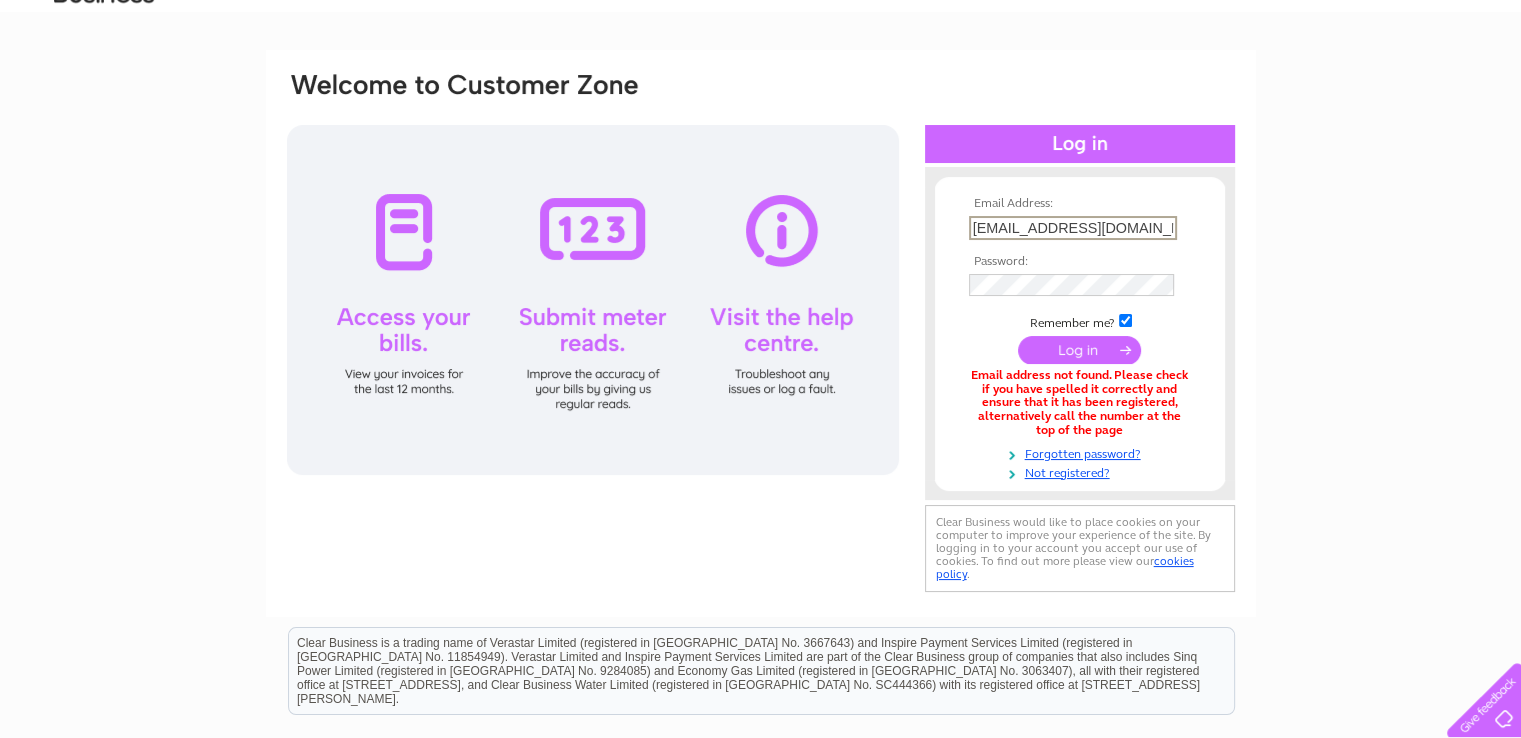 drag, startPoint x: 1169, startPoint y: 225, endPoint x: 899, endPoint y: 220, distance: 270.0463 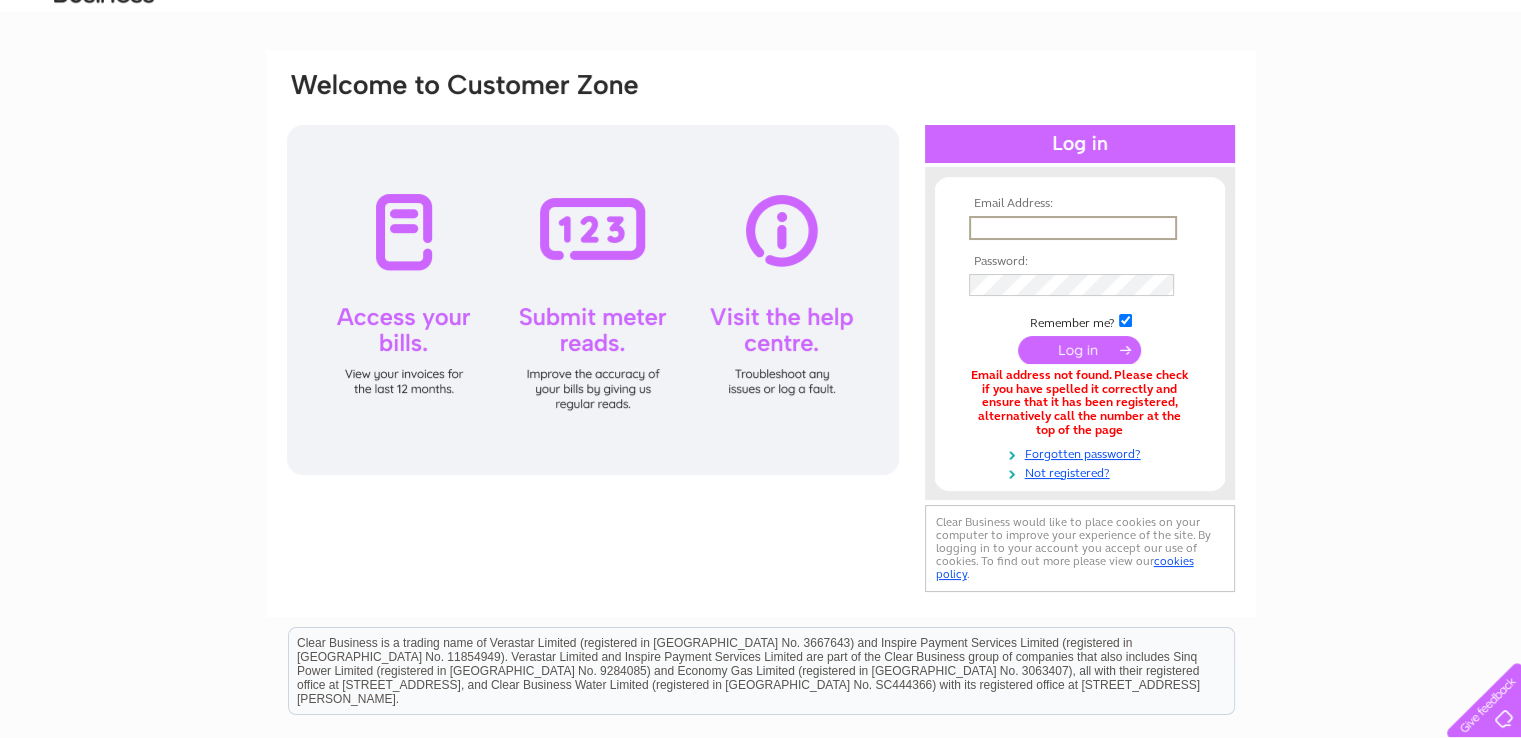 click on "Email Address:
Password:" at bounding box center (760, 504) 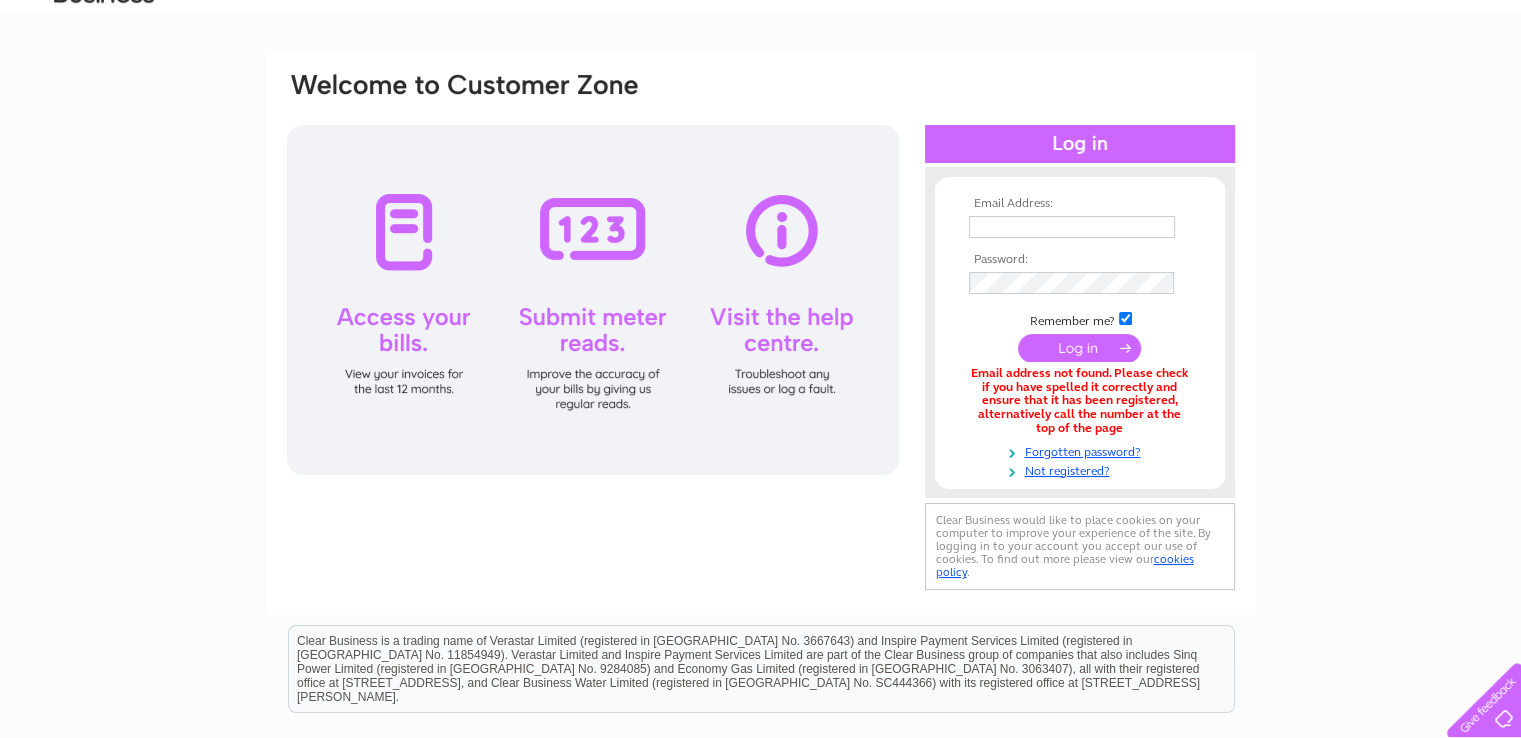 click at bounding box center (1072, 227) 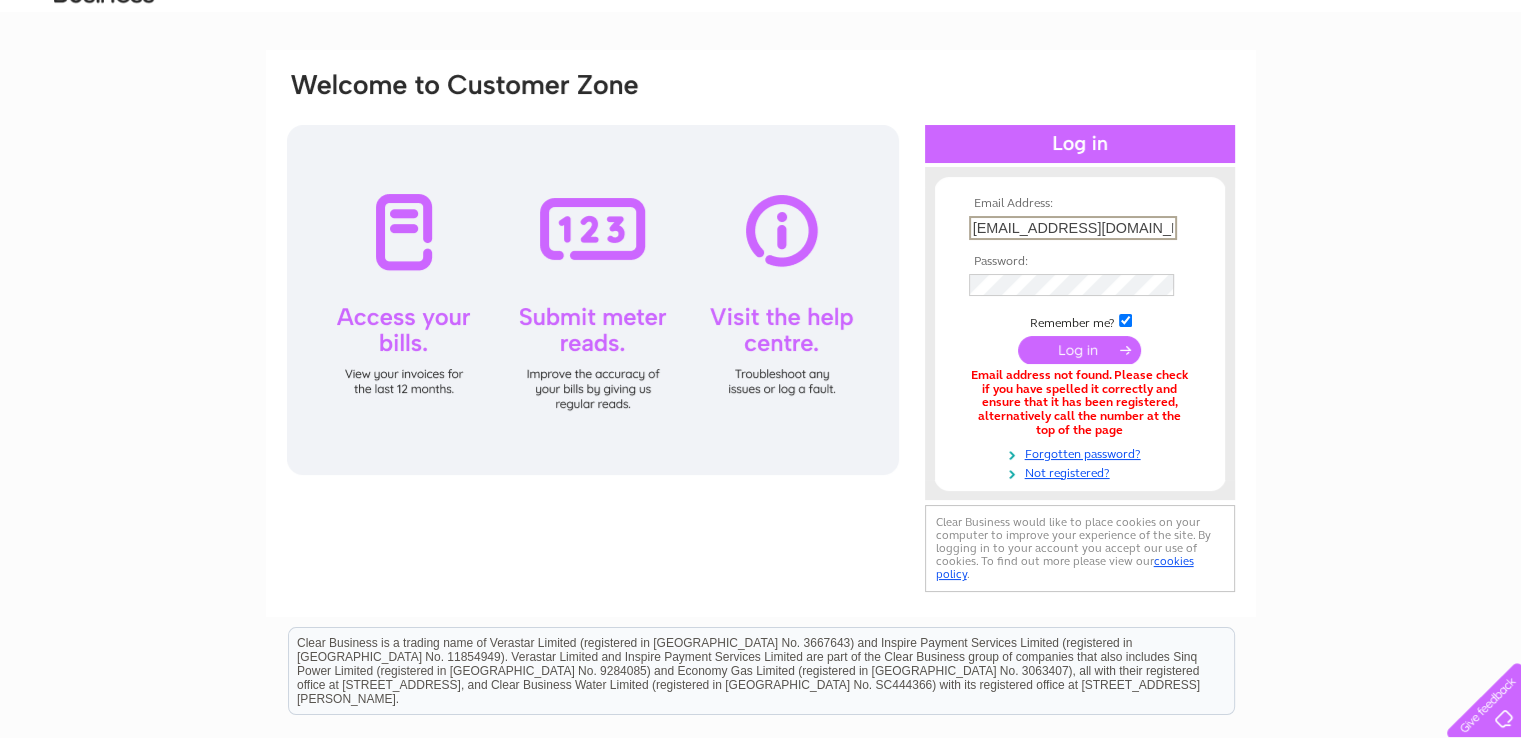 scroll, scrollTop: 0, scrollLeft: 12, axis: horizontal 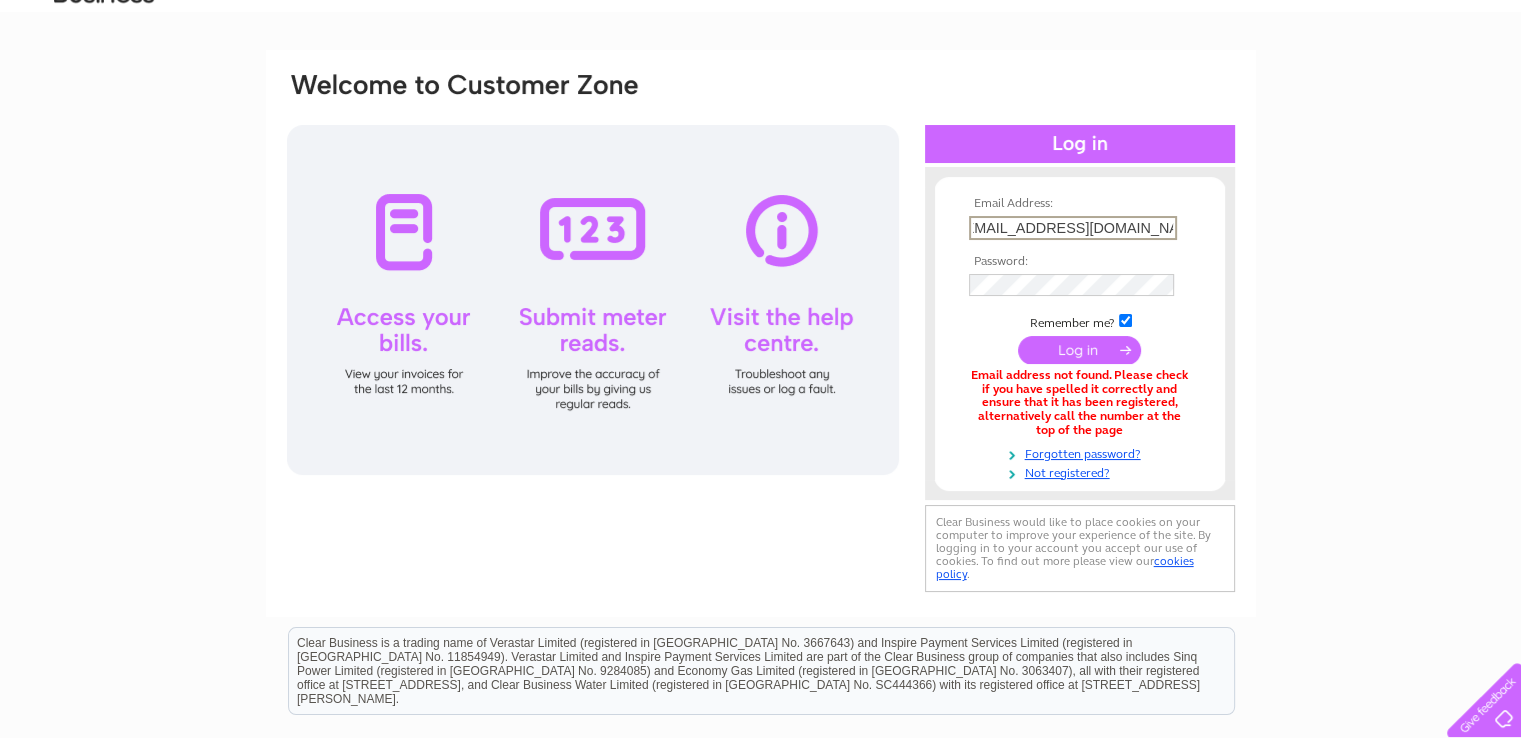 type on "inspirationsprestwick@gmail.com" 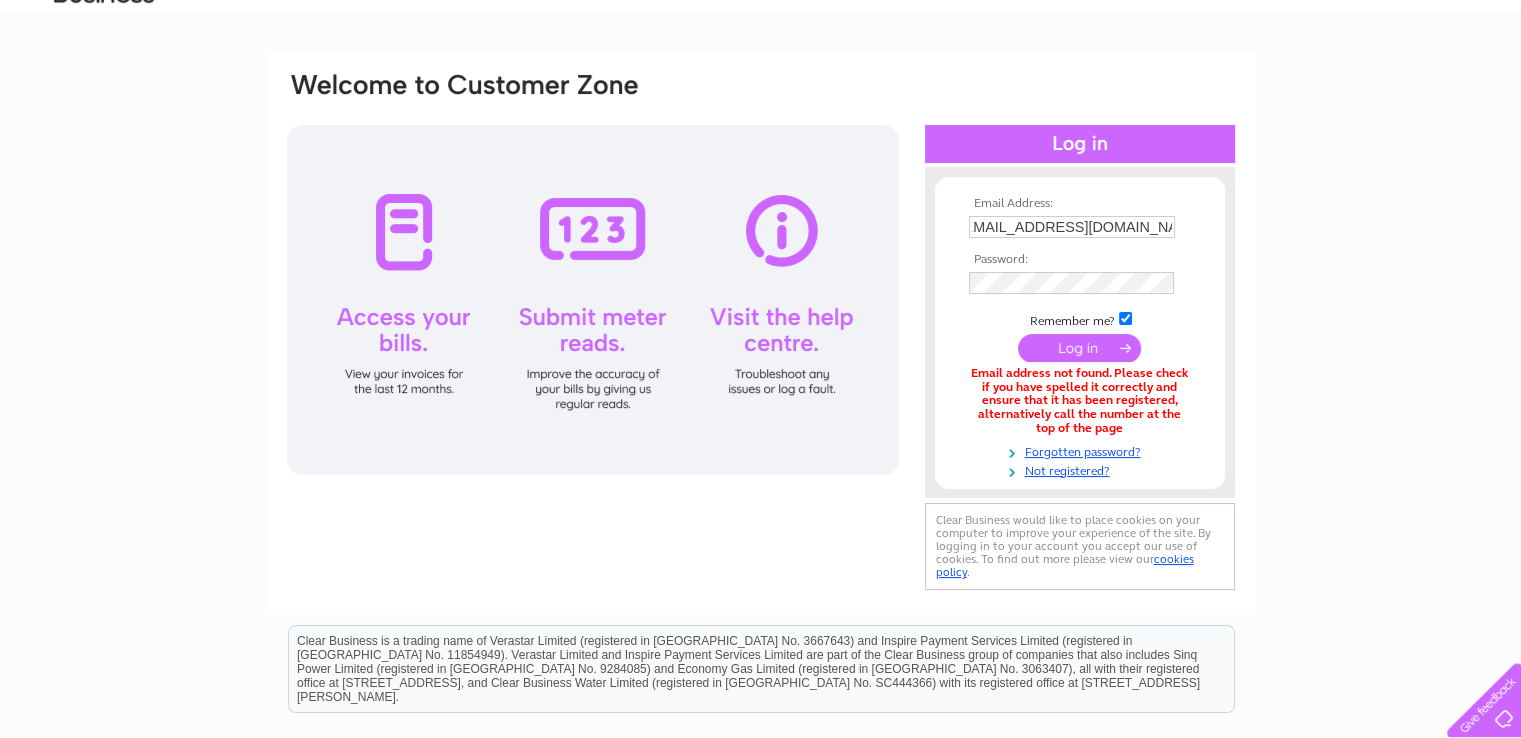 click at bounding box center [1080, 283] 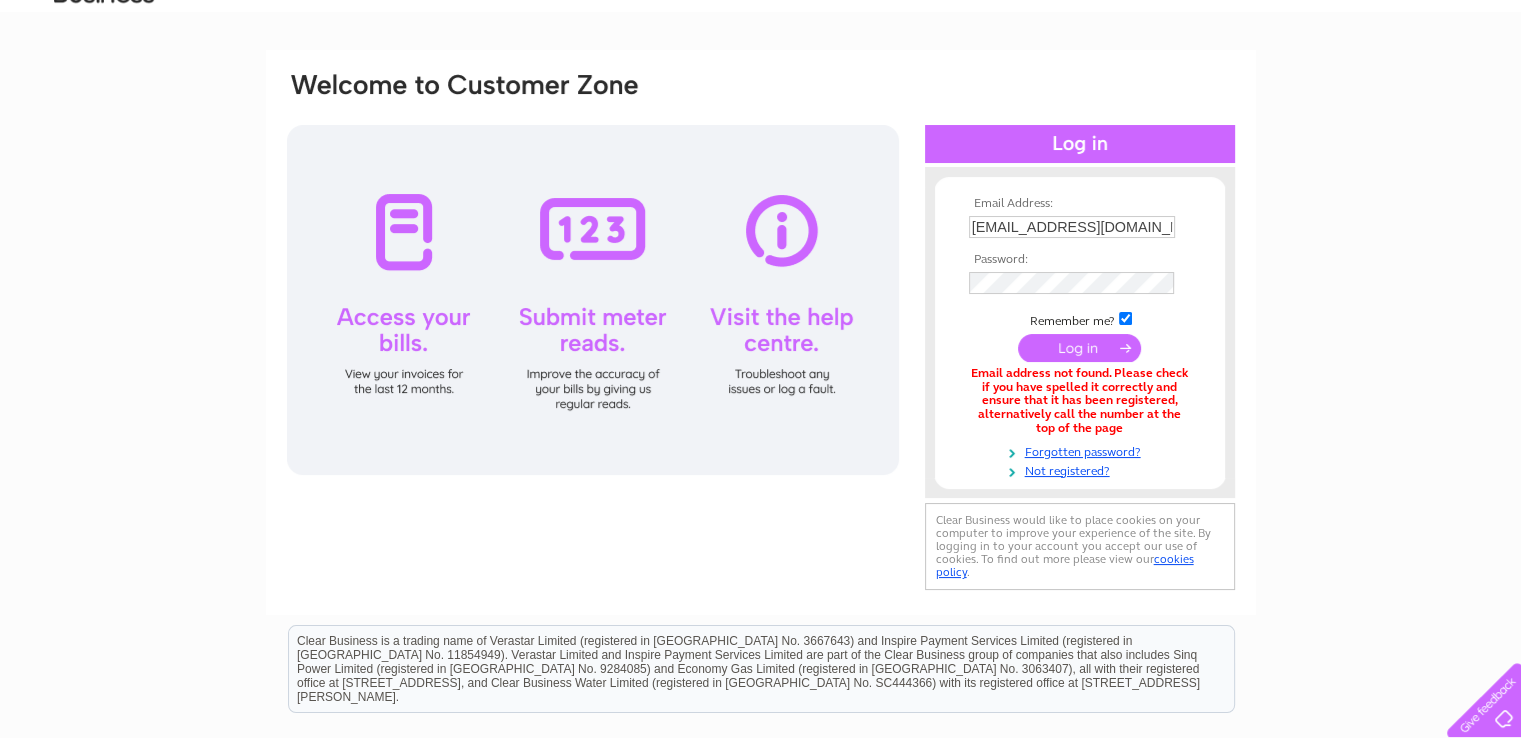 click at bounding box center (1079, 348) 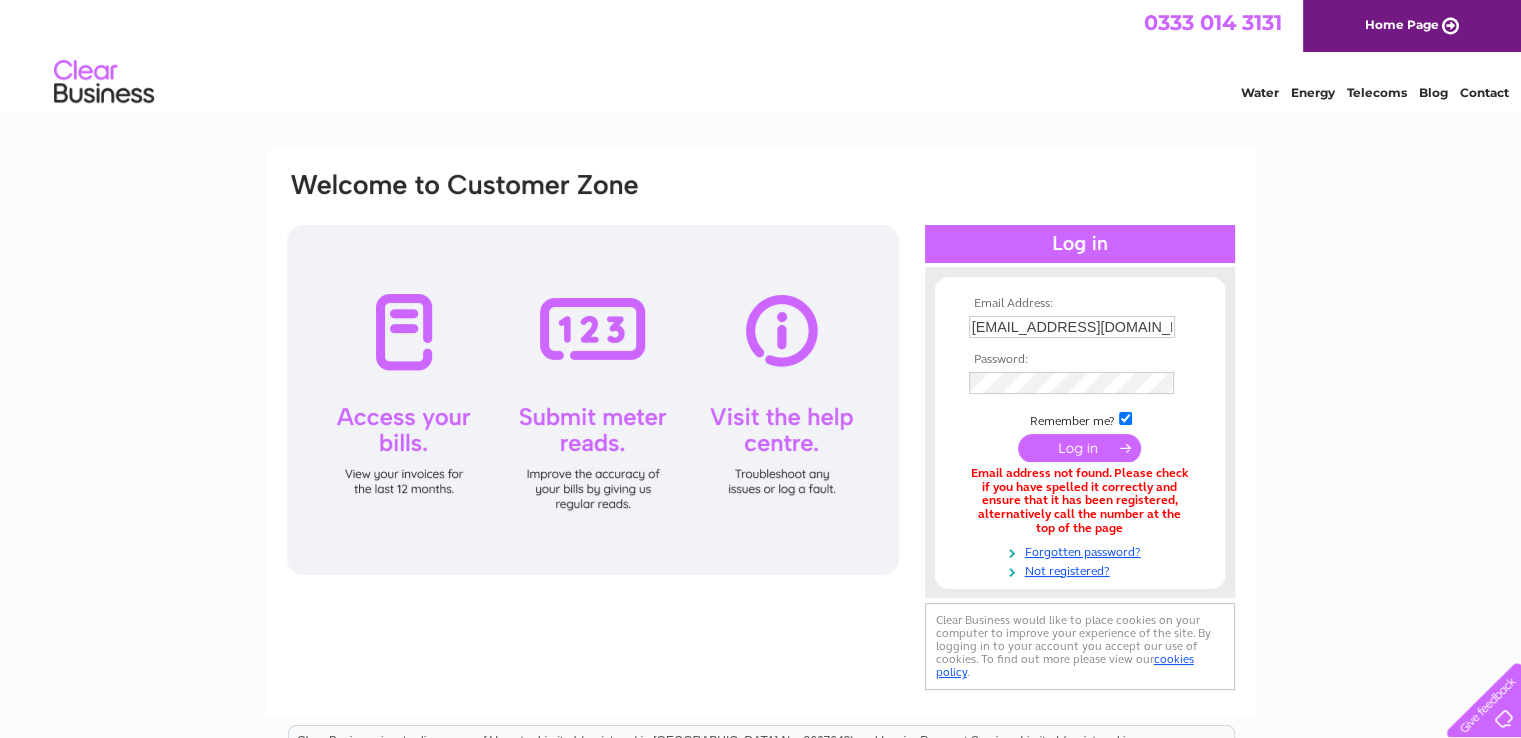 scroll, scrollTop: 0, scrollLeft: 0, axis: both 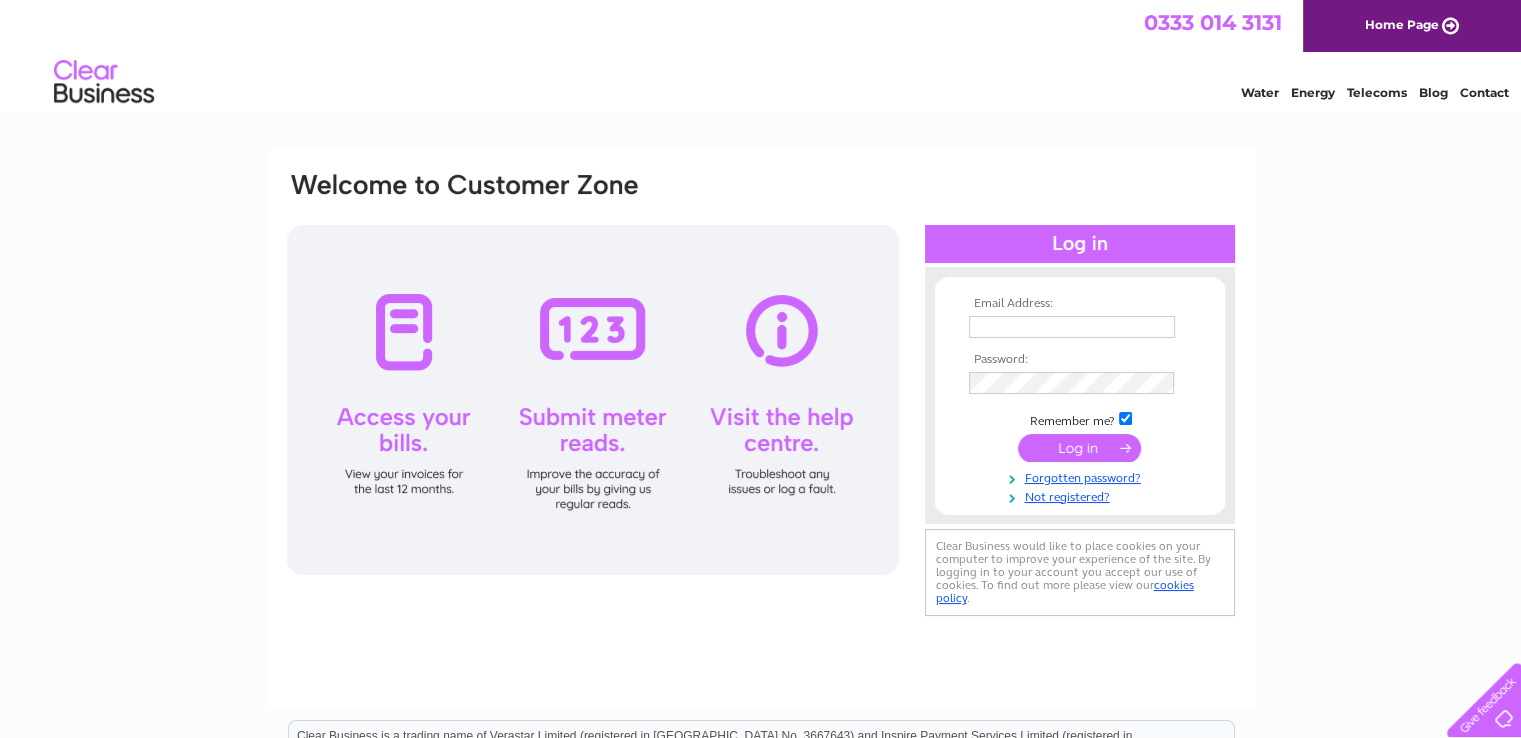 type on "[EMAIL_ADDRESS][DOMAIN_NAME]" 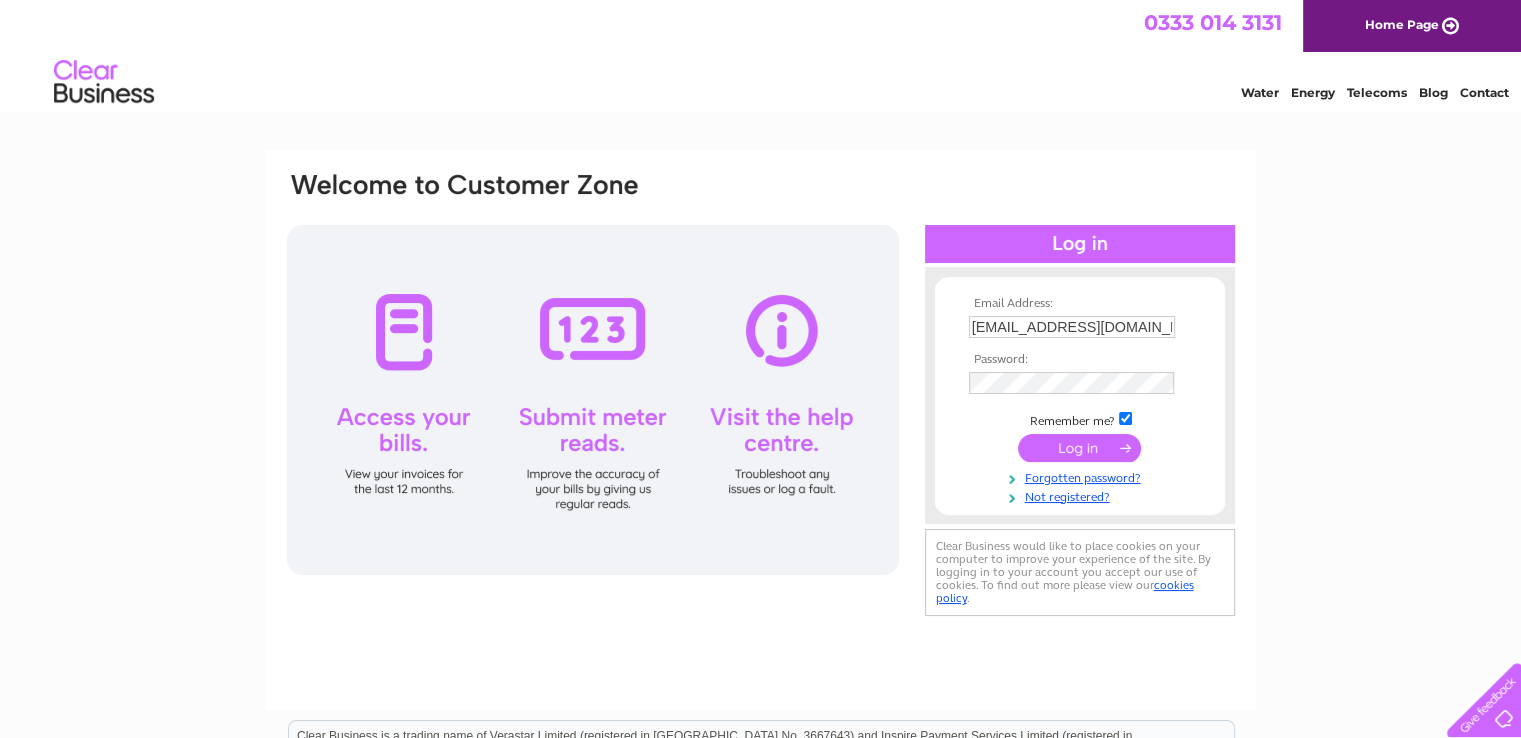 click at bounding box center [1079, 448] 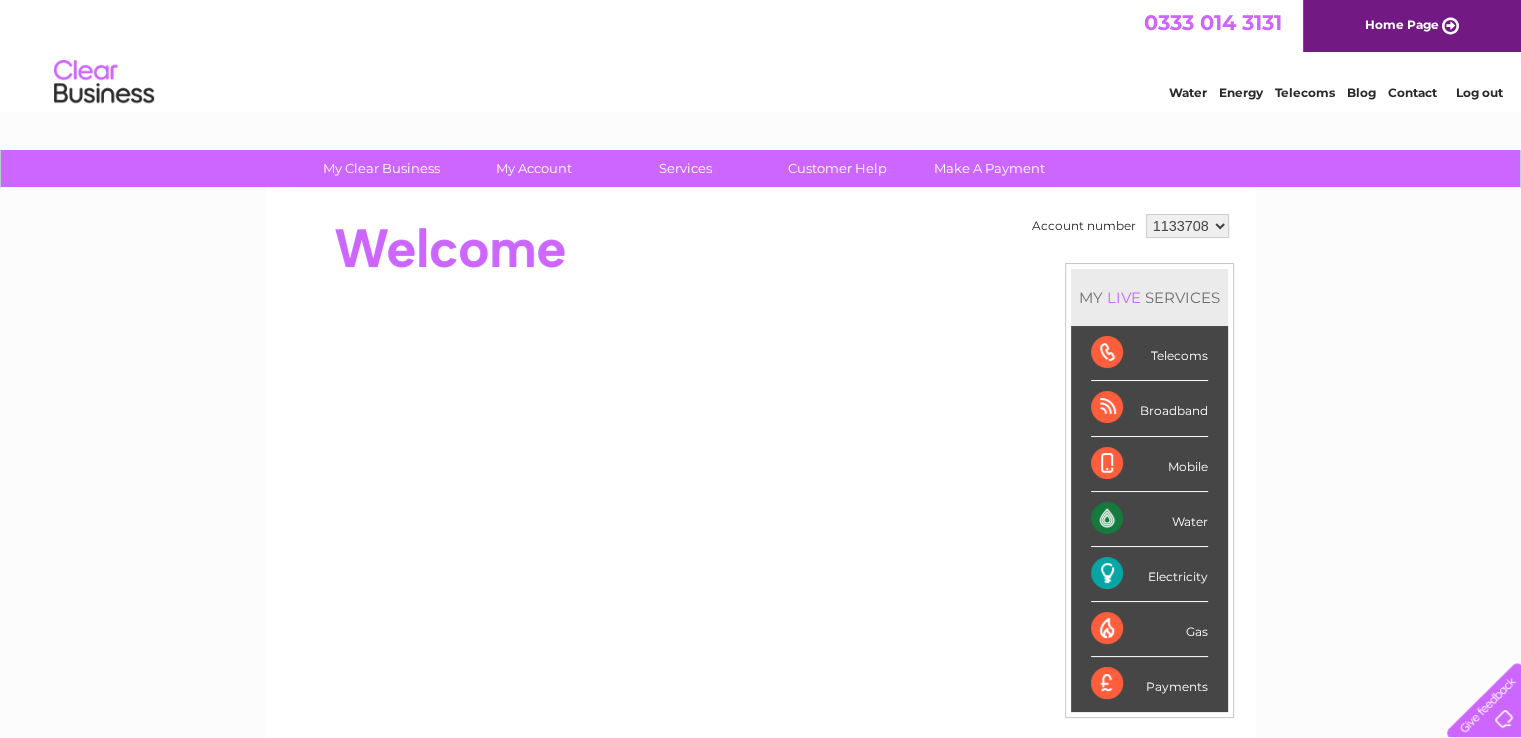 scroll, scrollTop: 0, scrollLeft: 0, axis: both 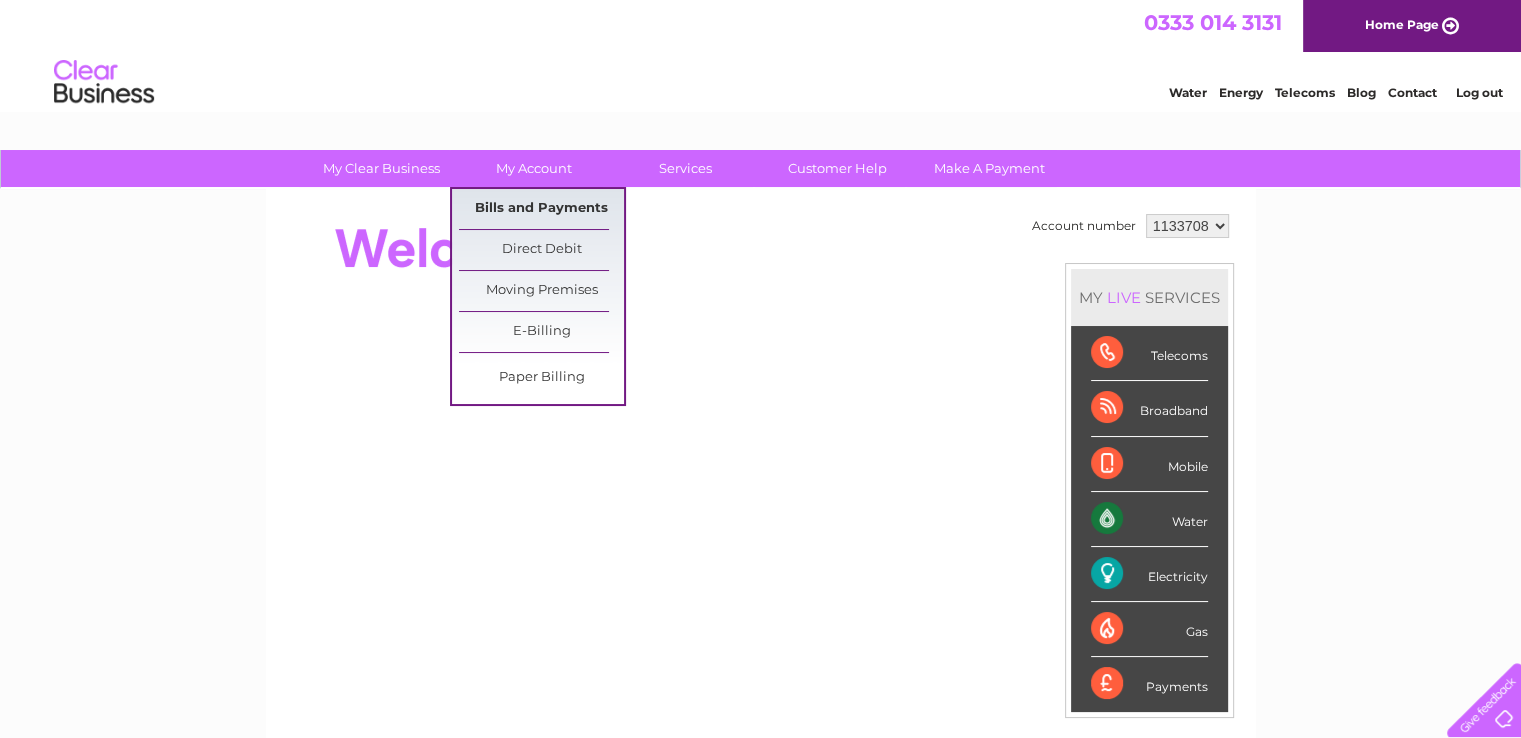 click on "Bills and Payments" at bounding box center [541, 209] 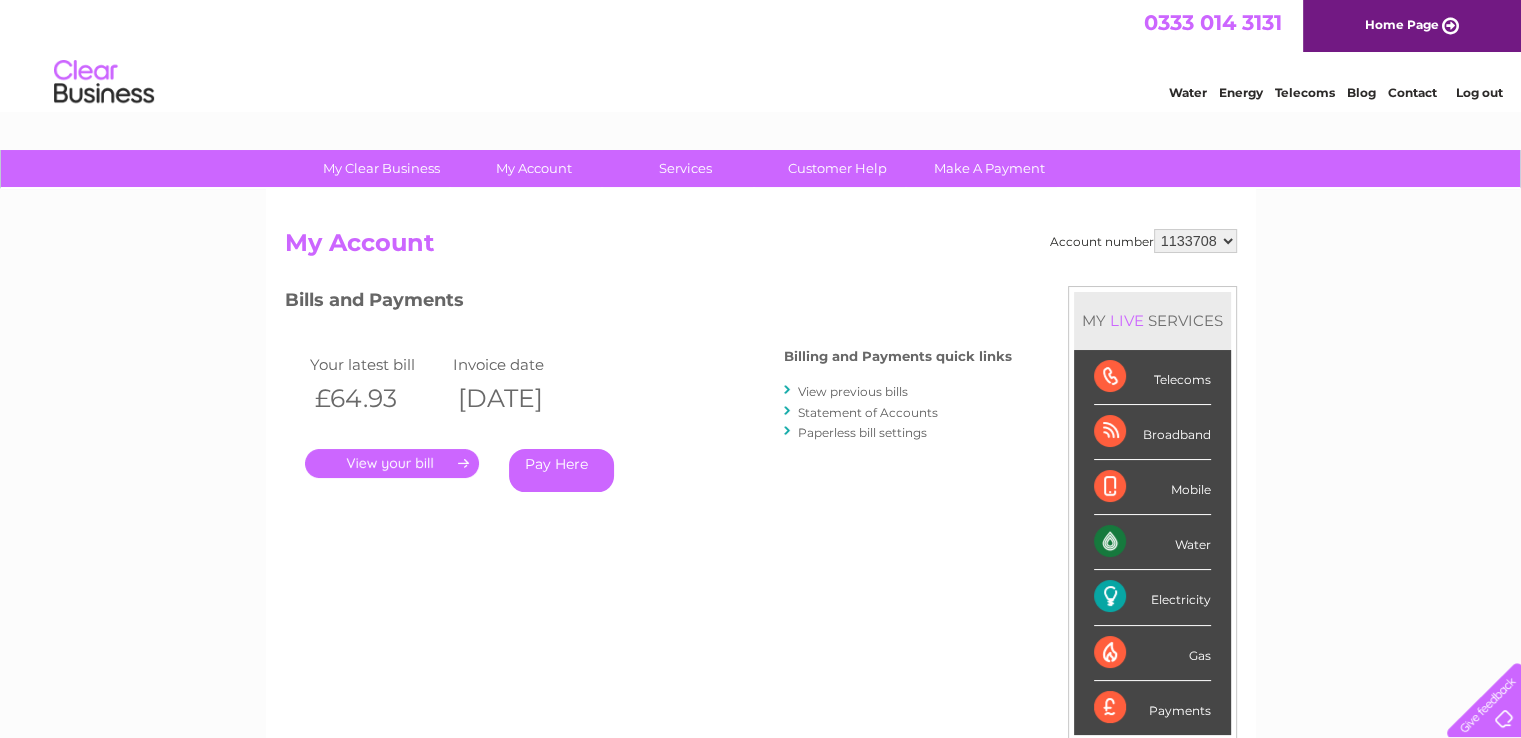 scroll, scrollTop: 0, scrollLeft: 0, axis: both 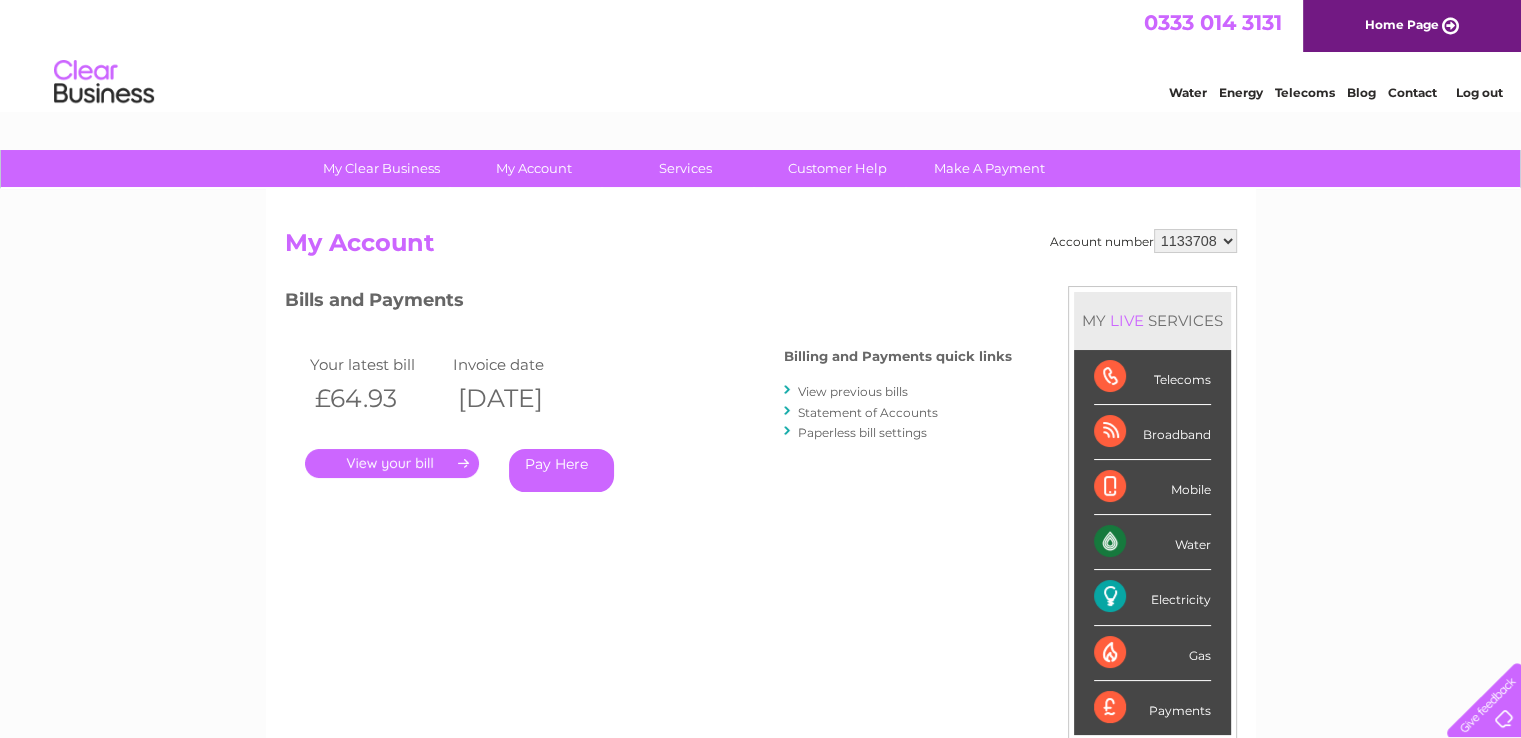 click on "View previous bills" at bounding box center (853, 391) 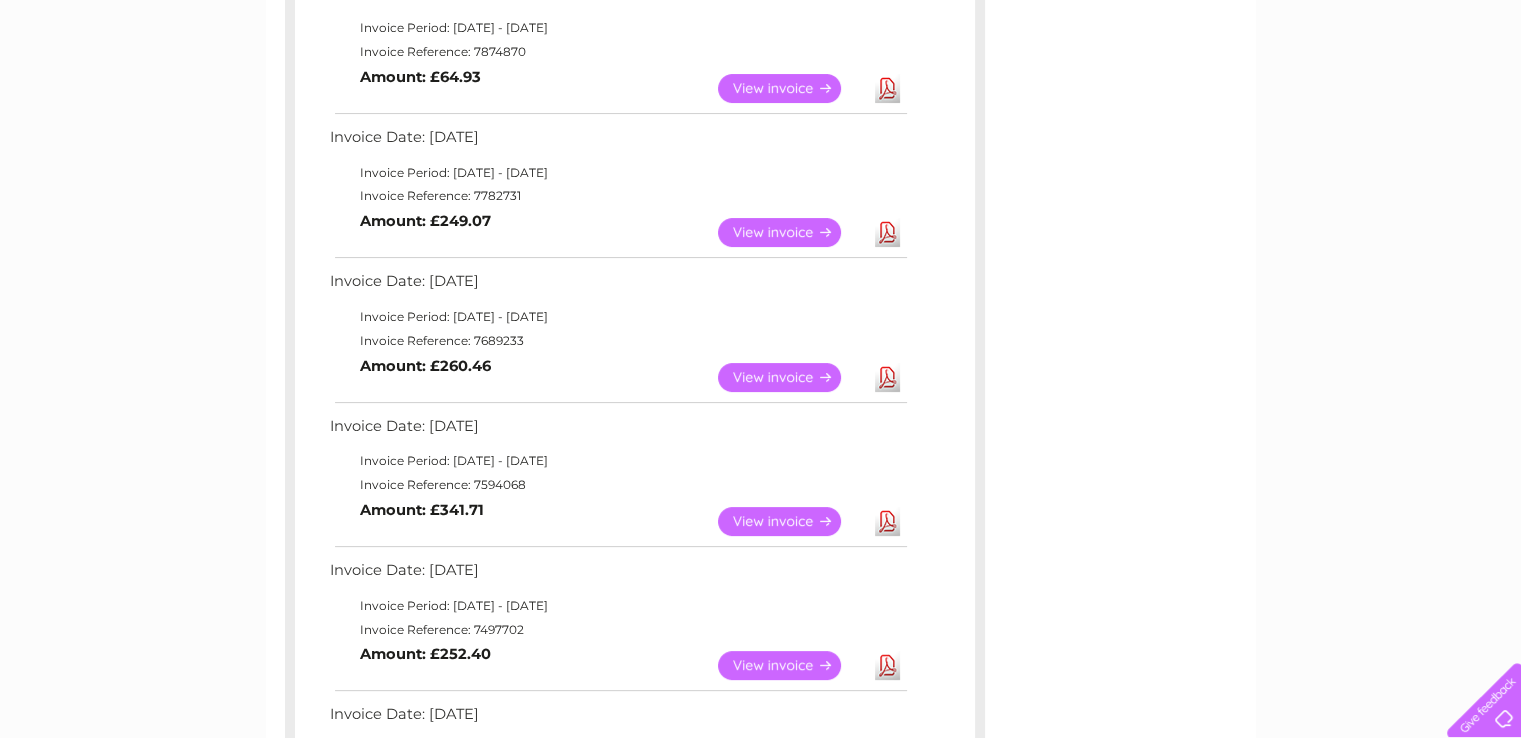 scroll, scrollTop: 400, scrollLeft: 0, axis: vertical 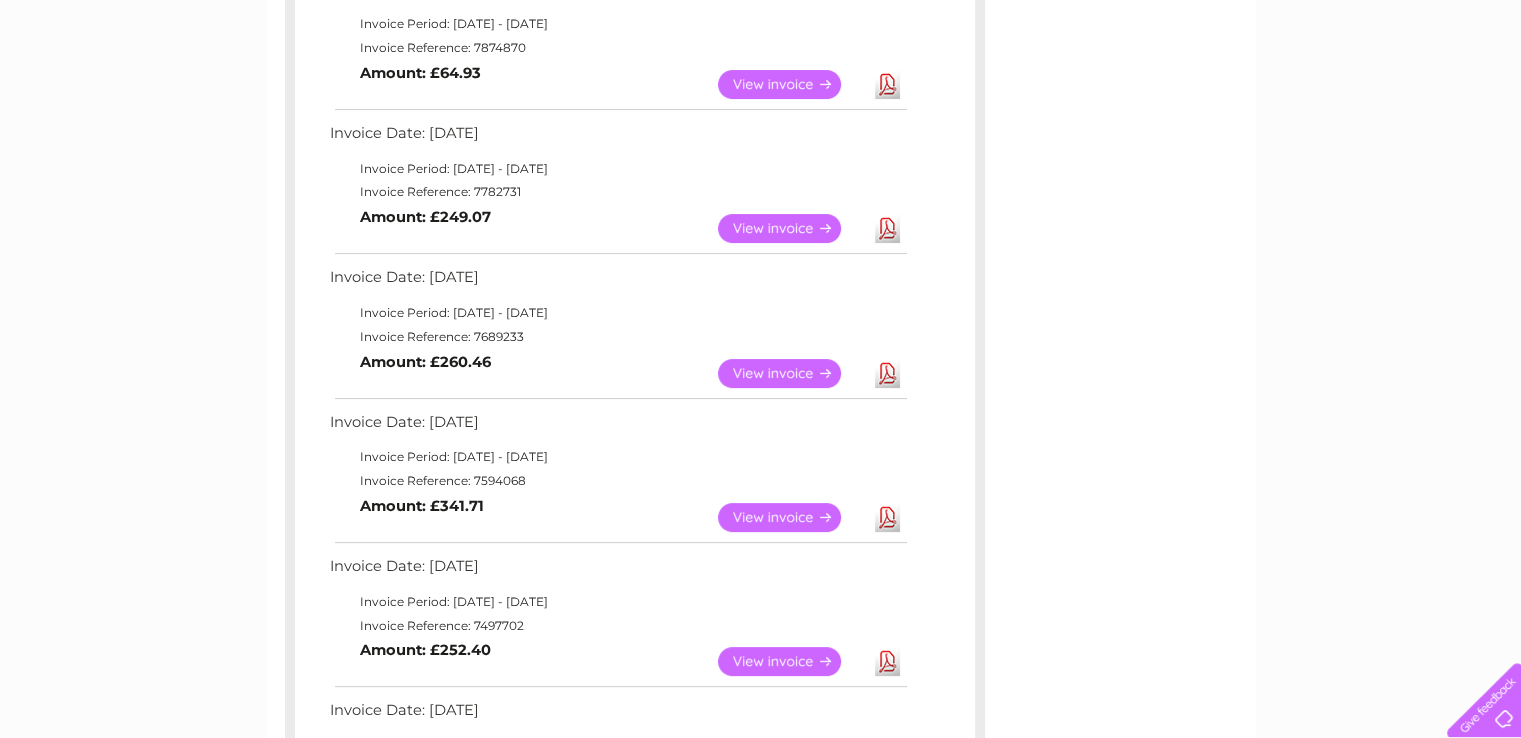 click on "View" at bounding box center [791, 517] 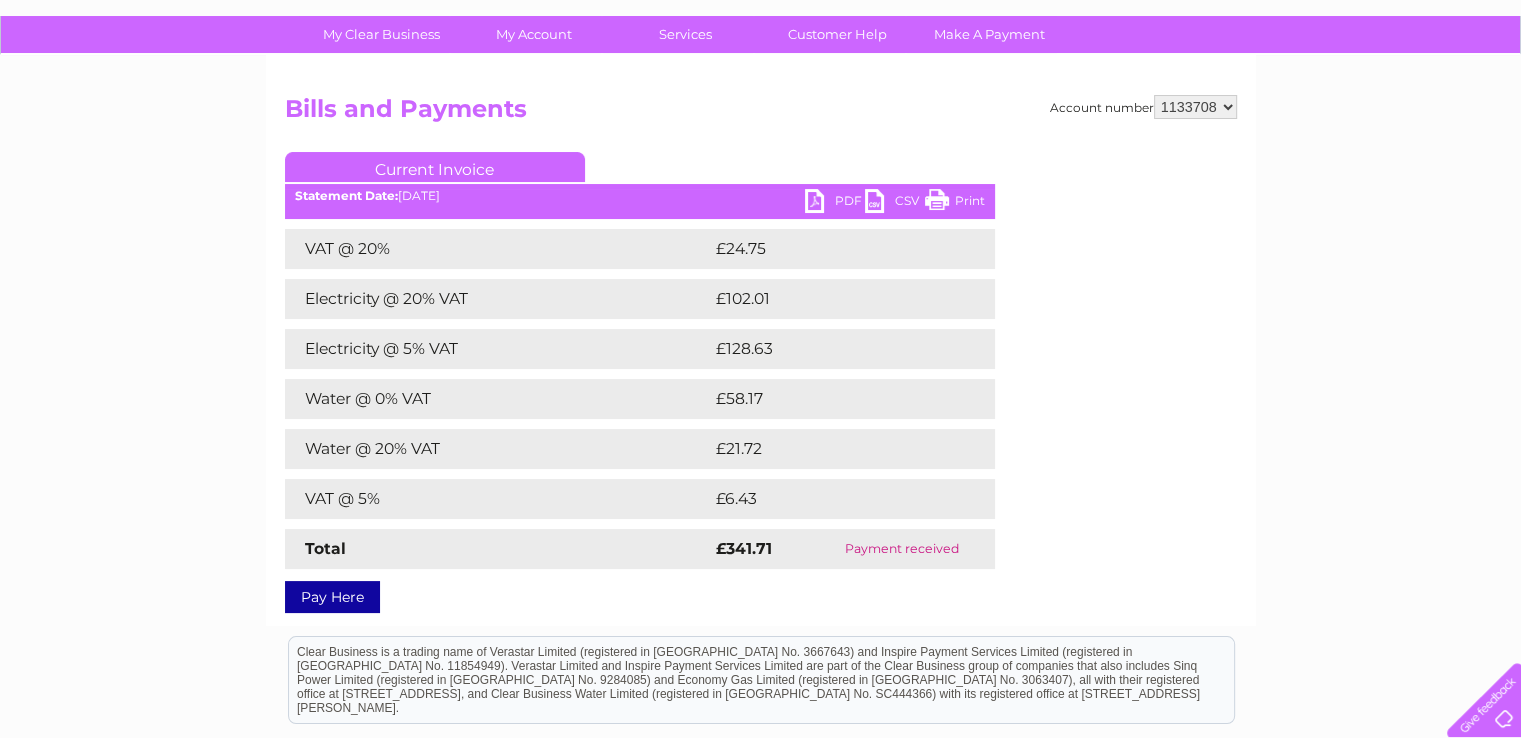 scroll, scrollTop: 300, scrollLeft: 0, axis: vertical 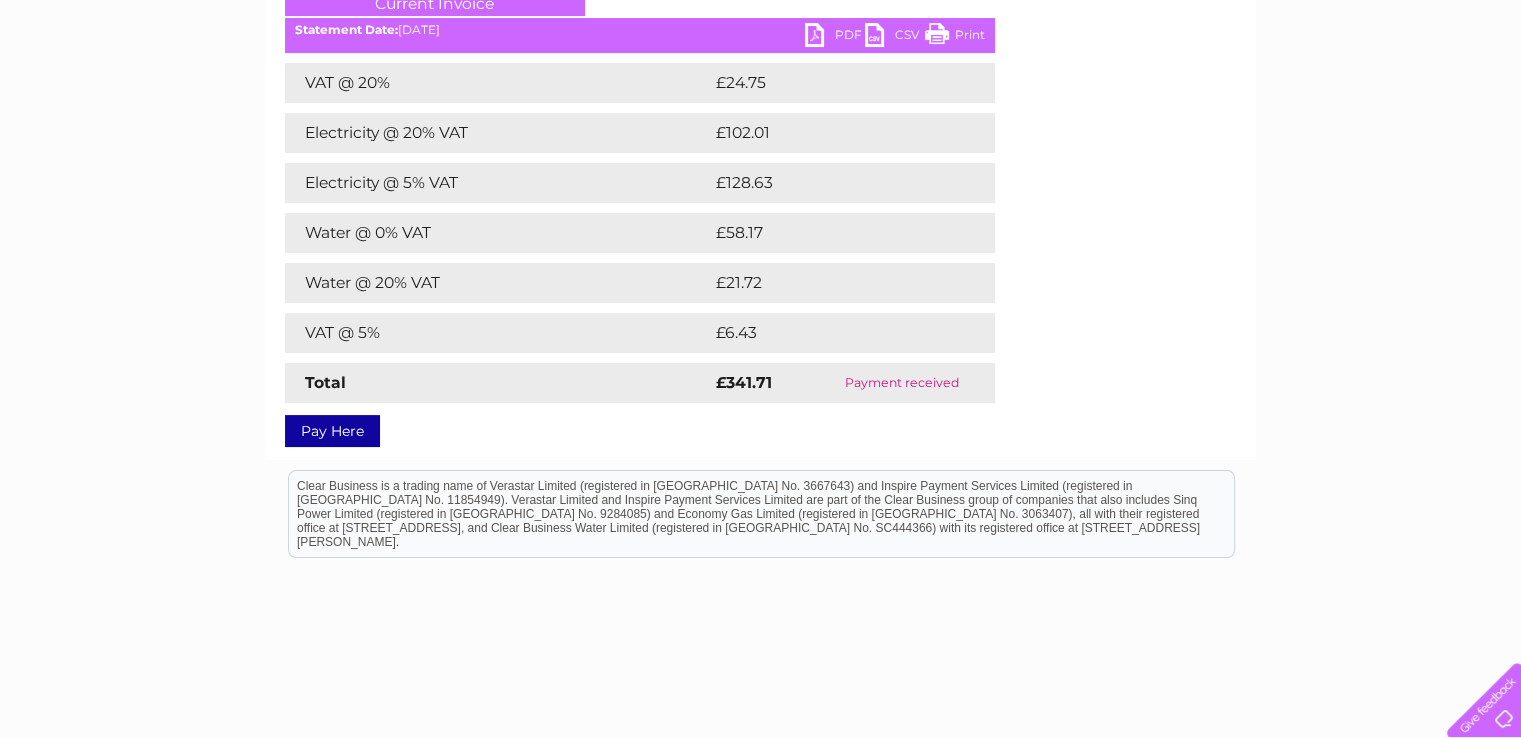 click on "PDF" at bounding box center [835, 37] 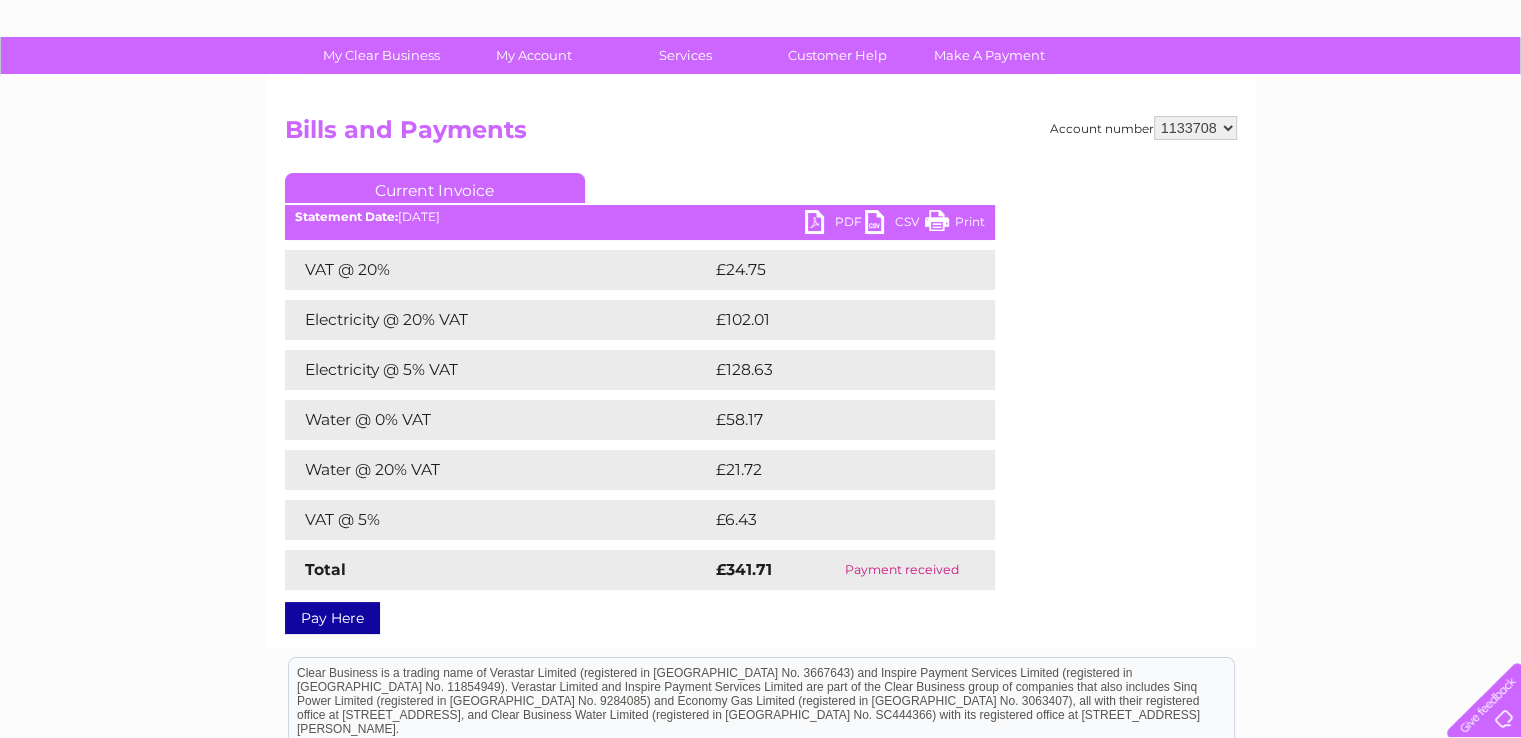 scroll, scrollTop: 0, scrollLeft: 0, axis: both 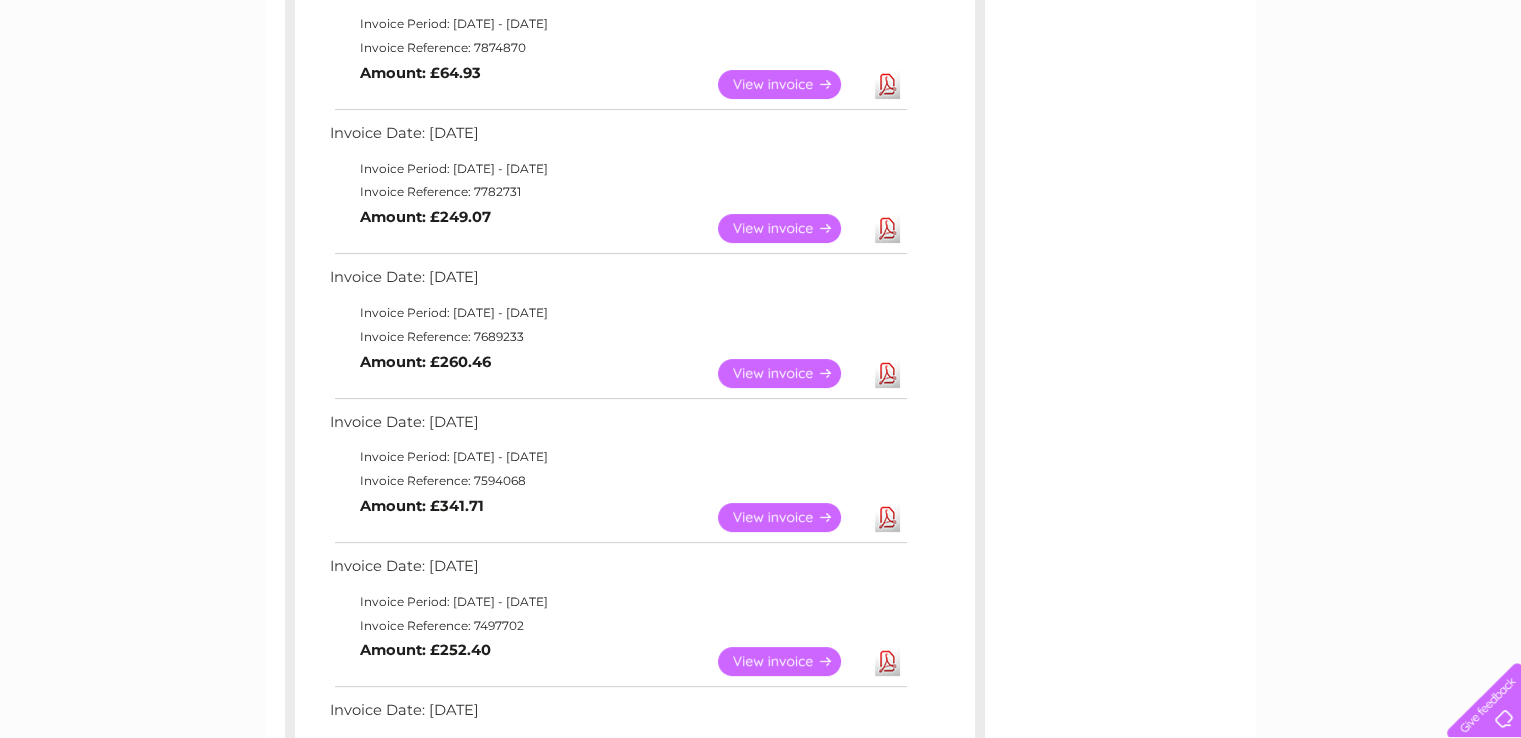 click on "View" at bounding box center (791, 373) 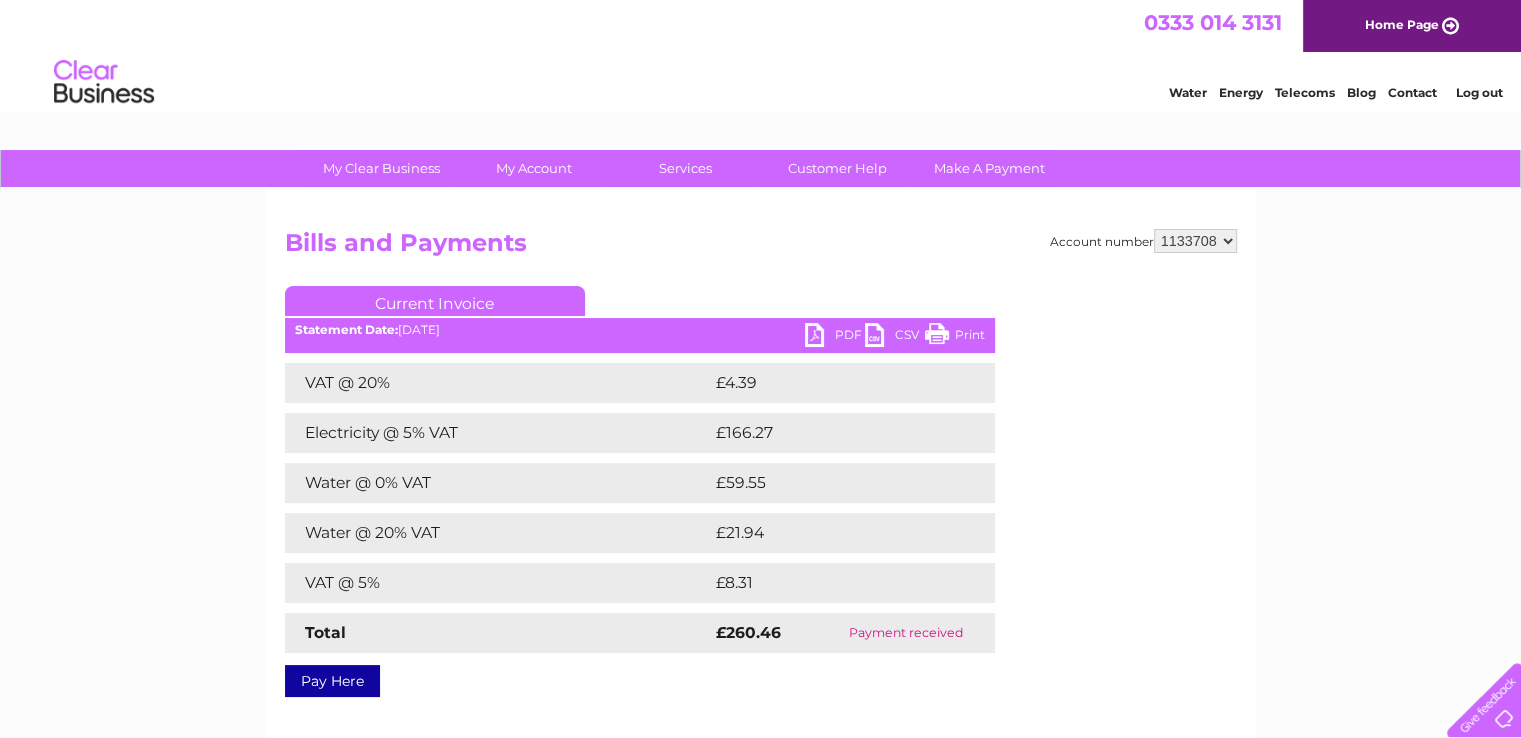 scroll, scrollTop: 0, scrollLeft: 0, axis: both 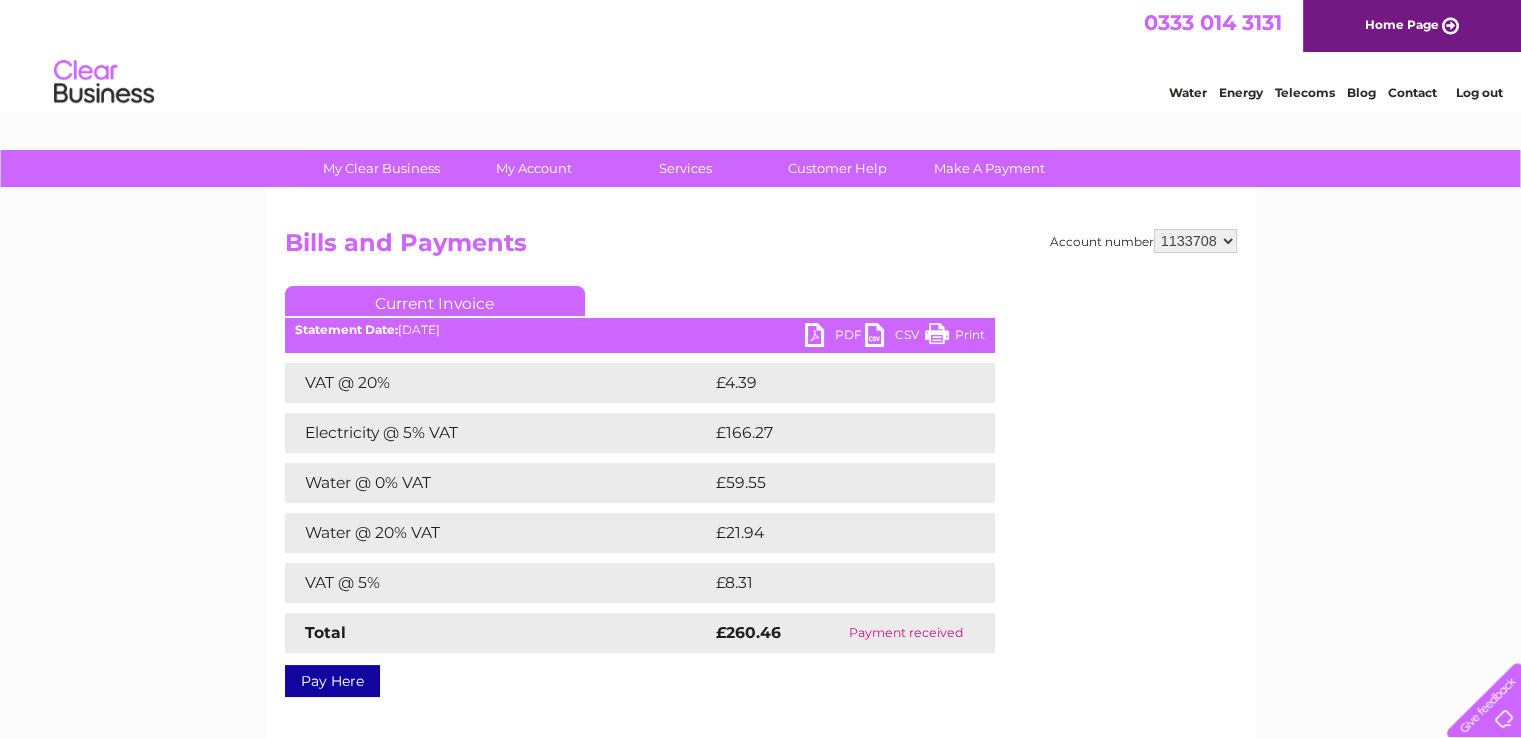 click on "PDF" at bounding box center (835, 337) 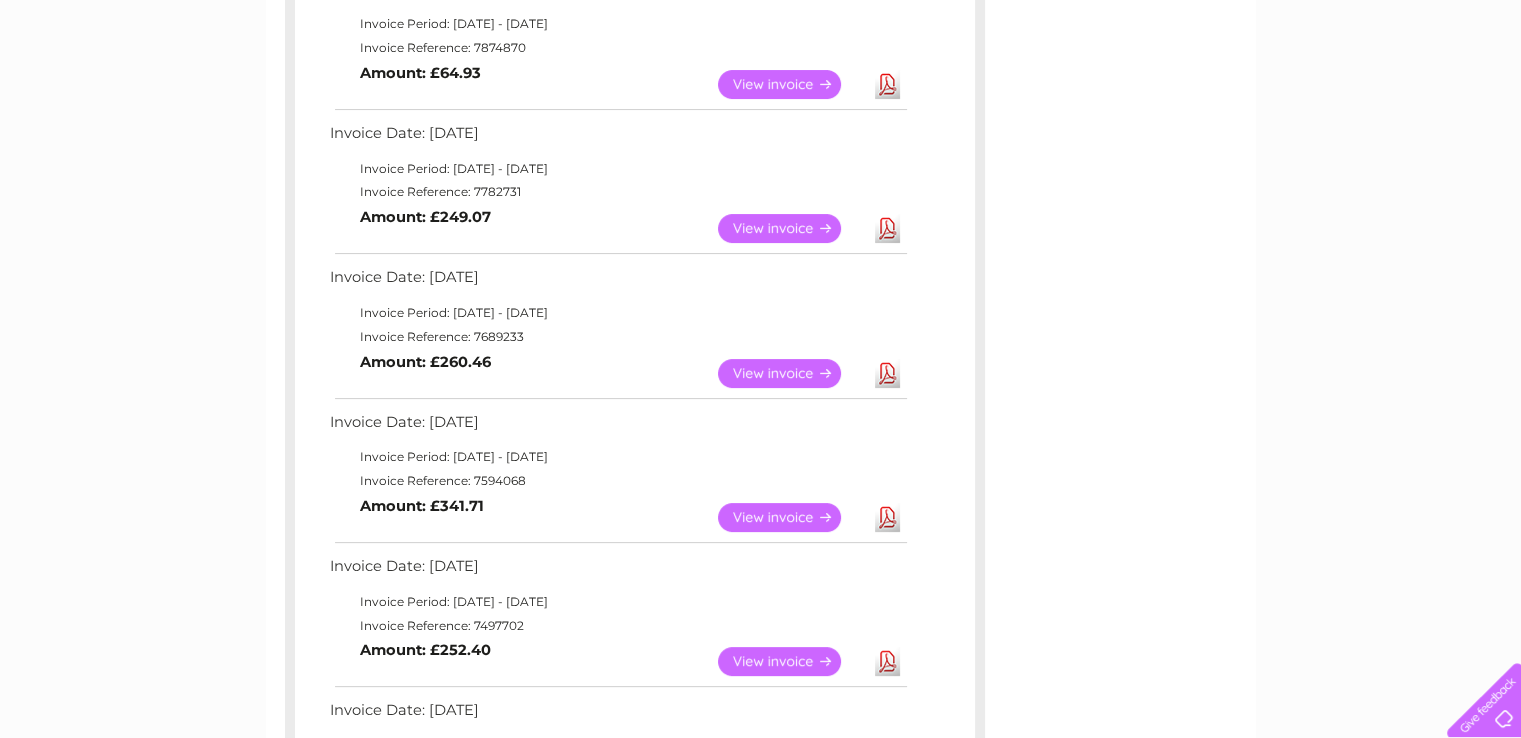 scroll, scrollTop: 0, scrollLeft: 0, axis: both 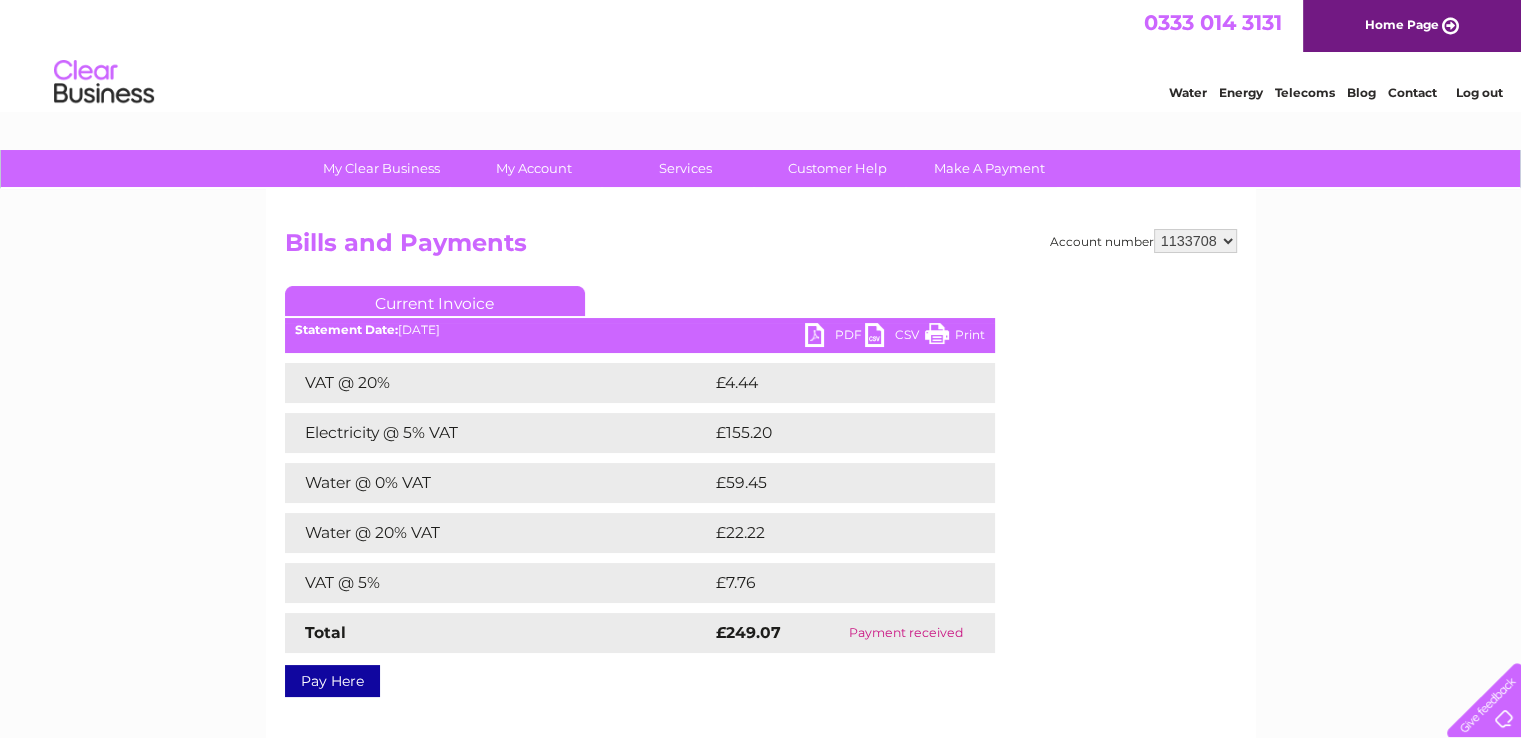 click on "Print" at bounding box center [955, 337] 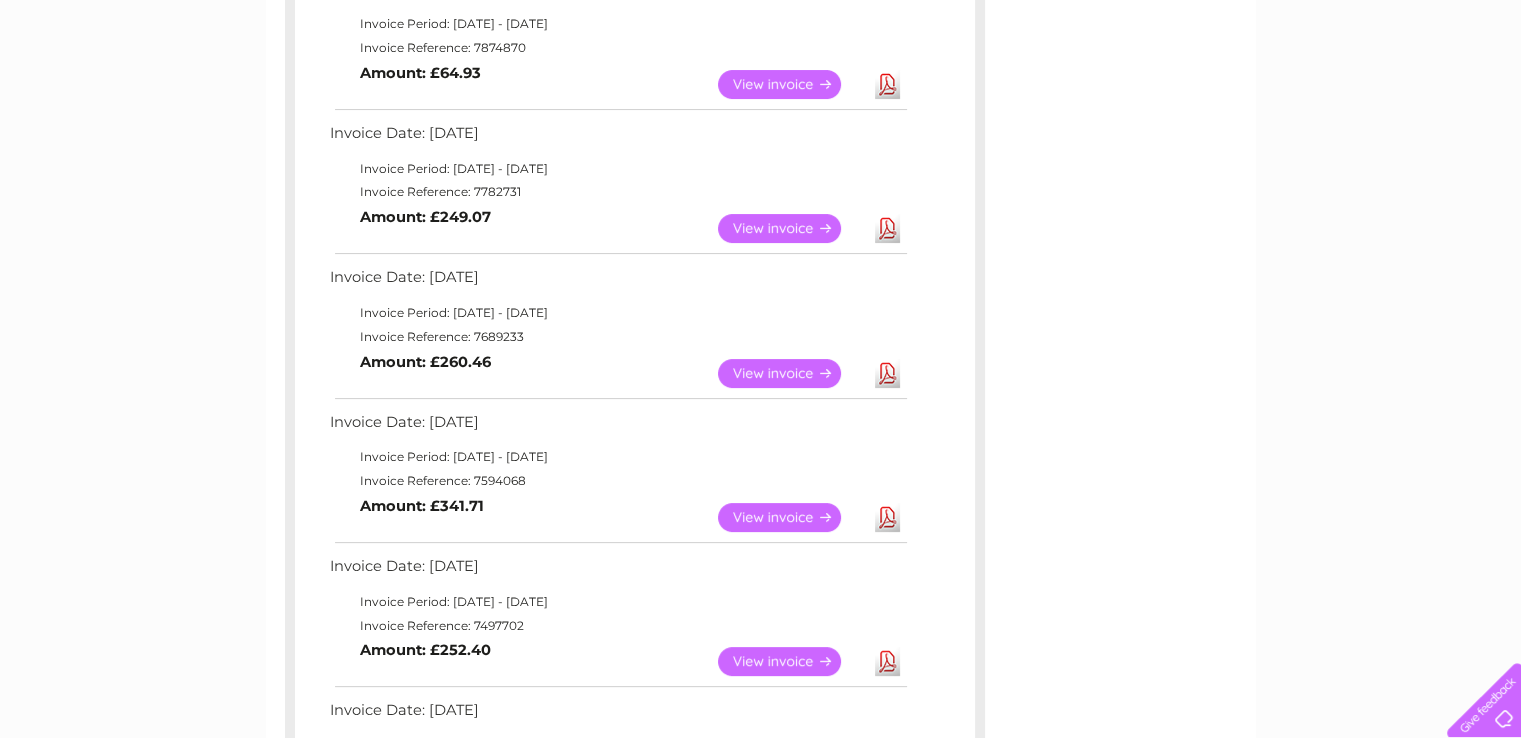 scroll, scrollTop: 0, scrollLeft: 0, axis: both 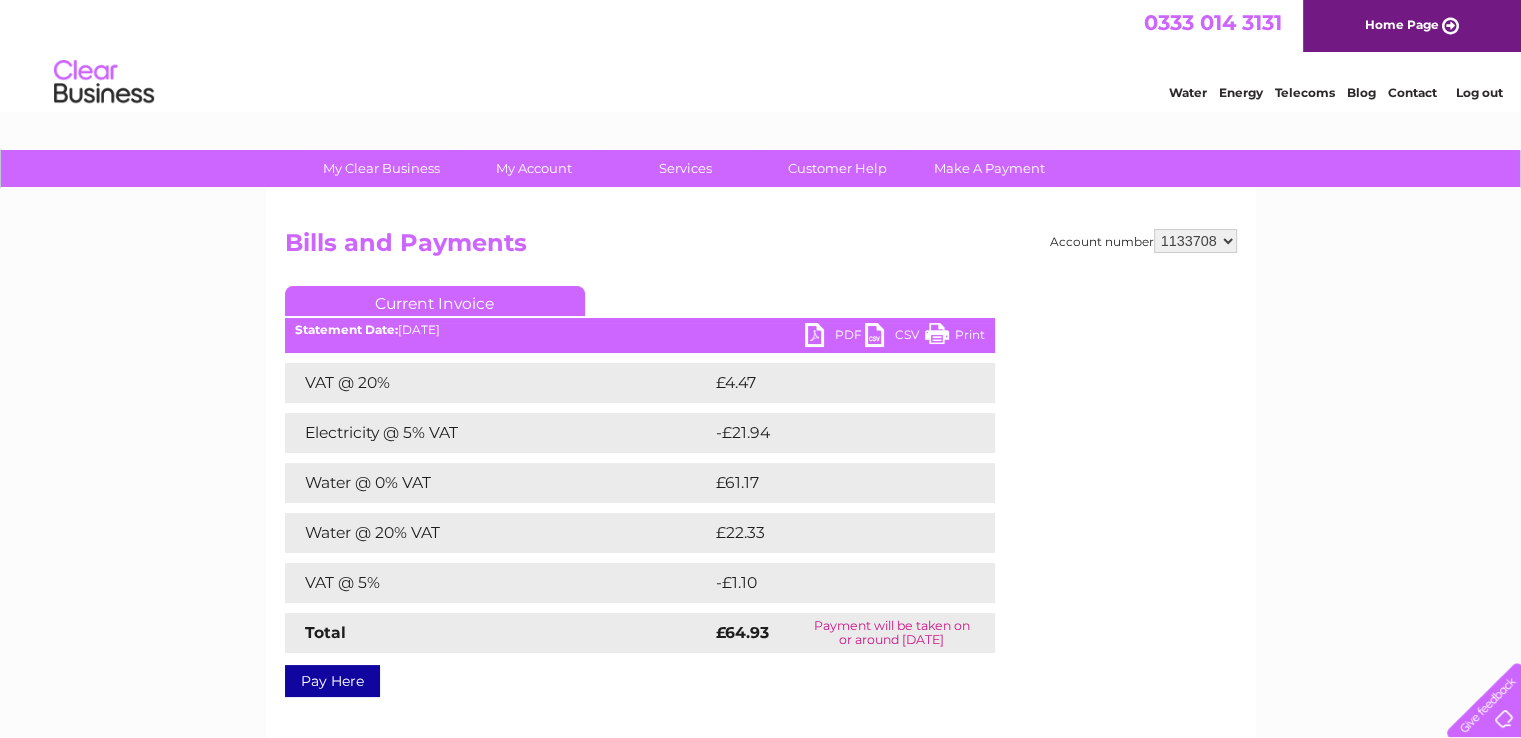 click on "PDF" at bounding box center (835, 337) 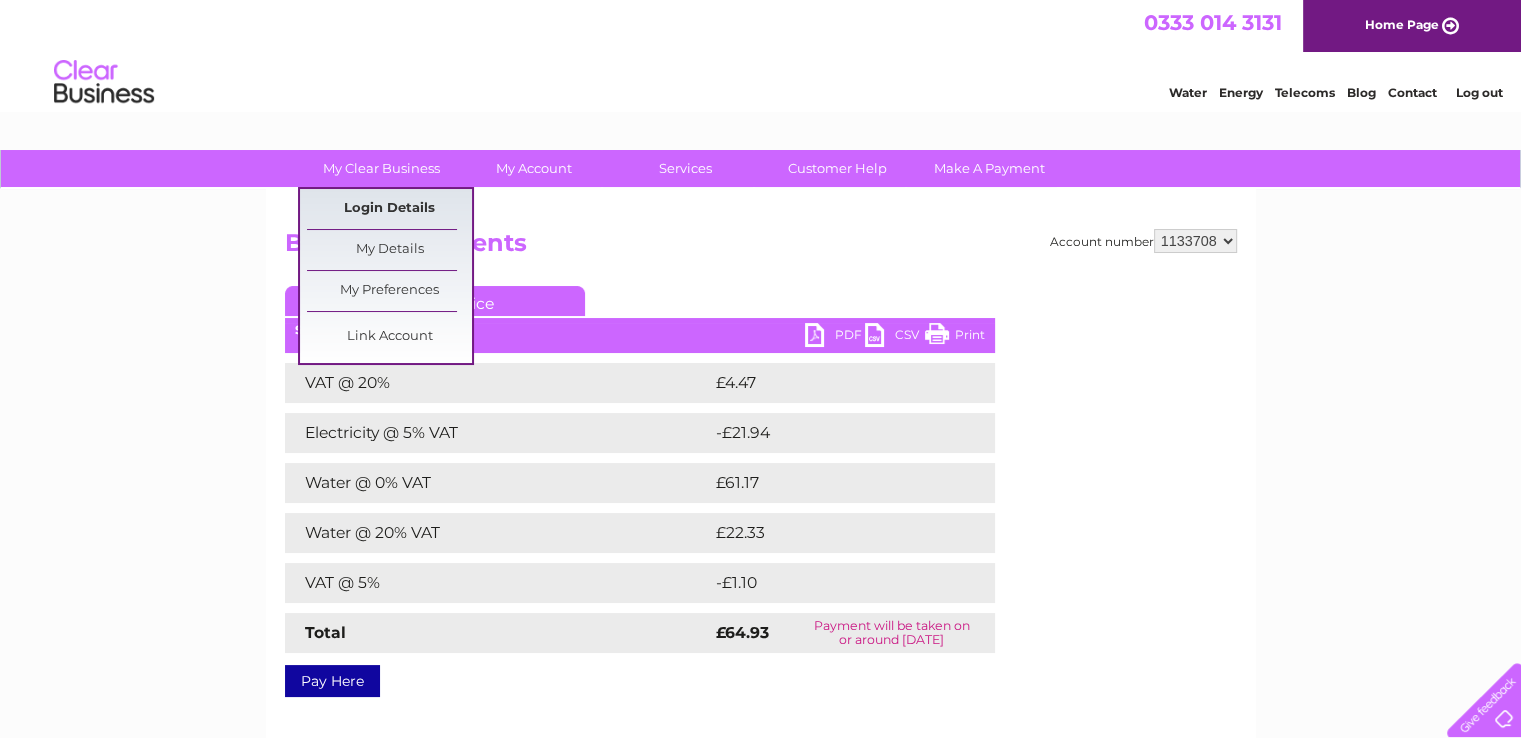 click on "Login Details" at bounding box center [389, 209] 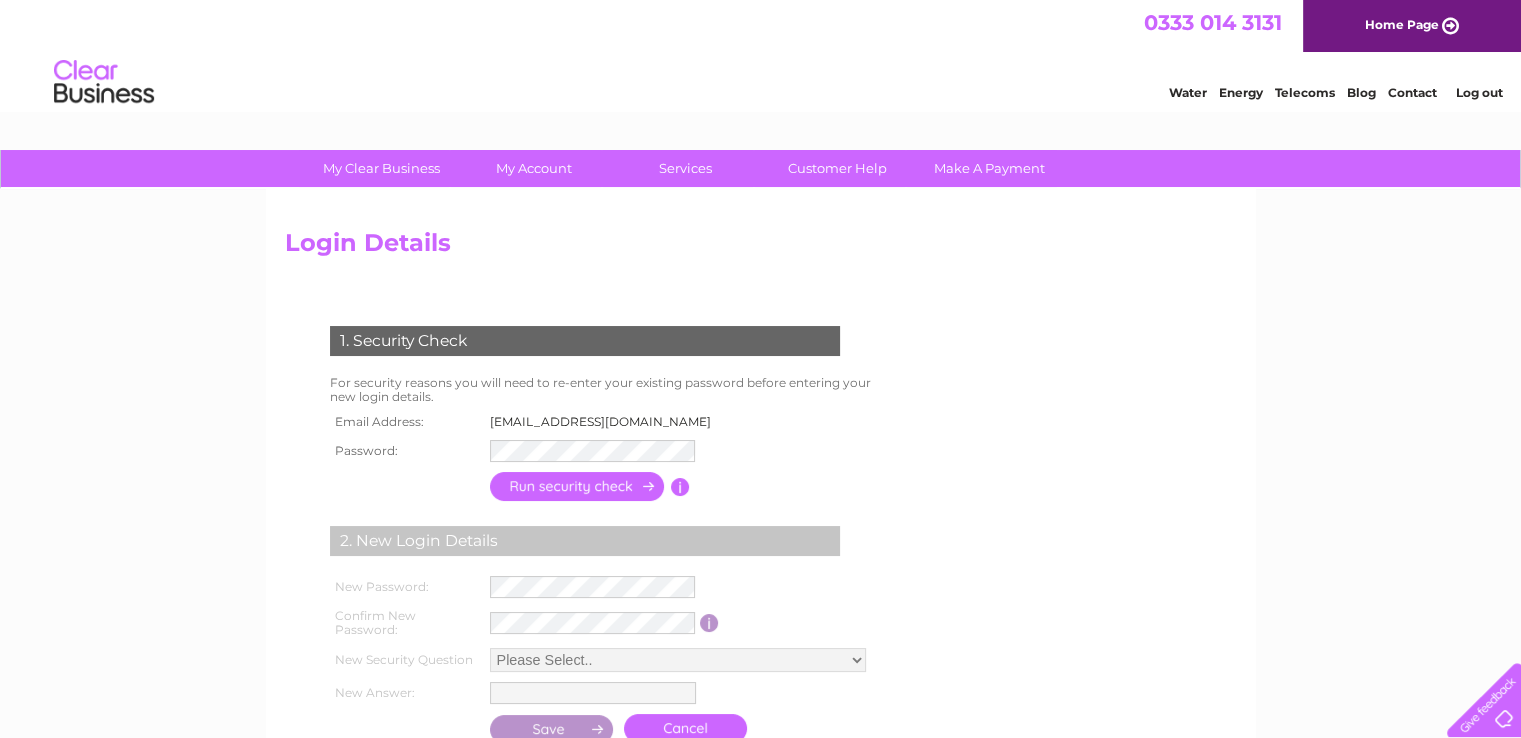 scroll, scrollTop: 0, scrollLeft: 0, axis: both 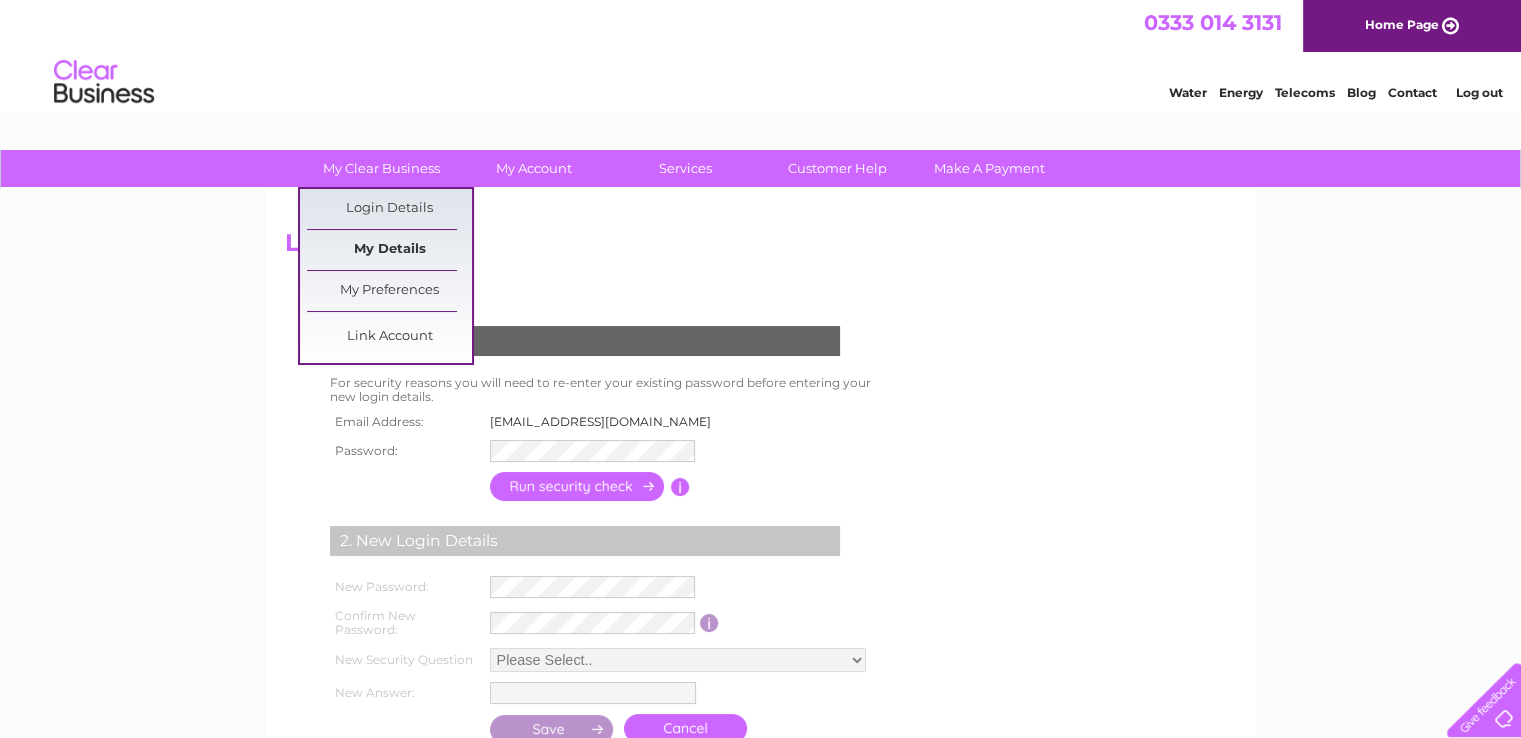 click on "My Details" at bounding box center (389, 250) 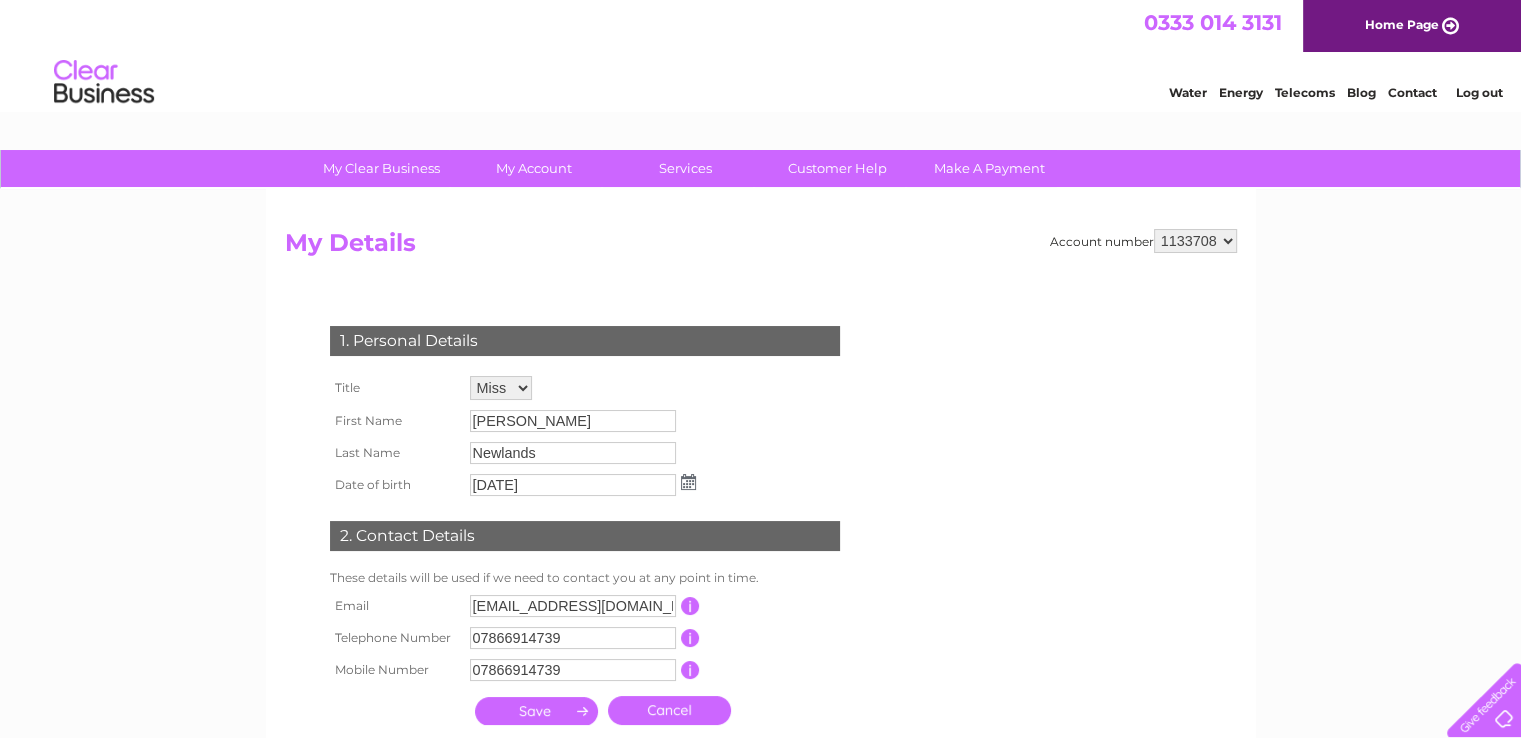 scroll, scrollTop: 0, scrollLeft: 0, axis: both 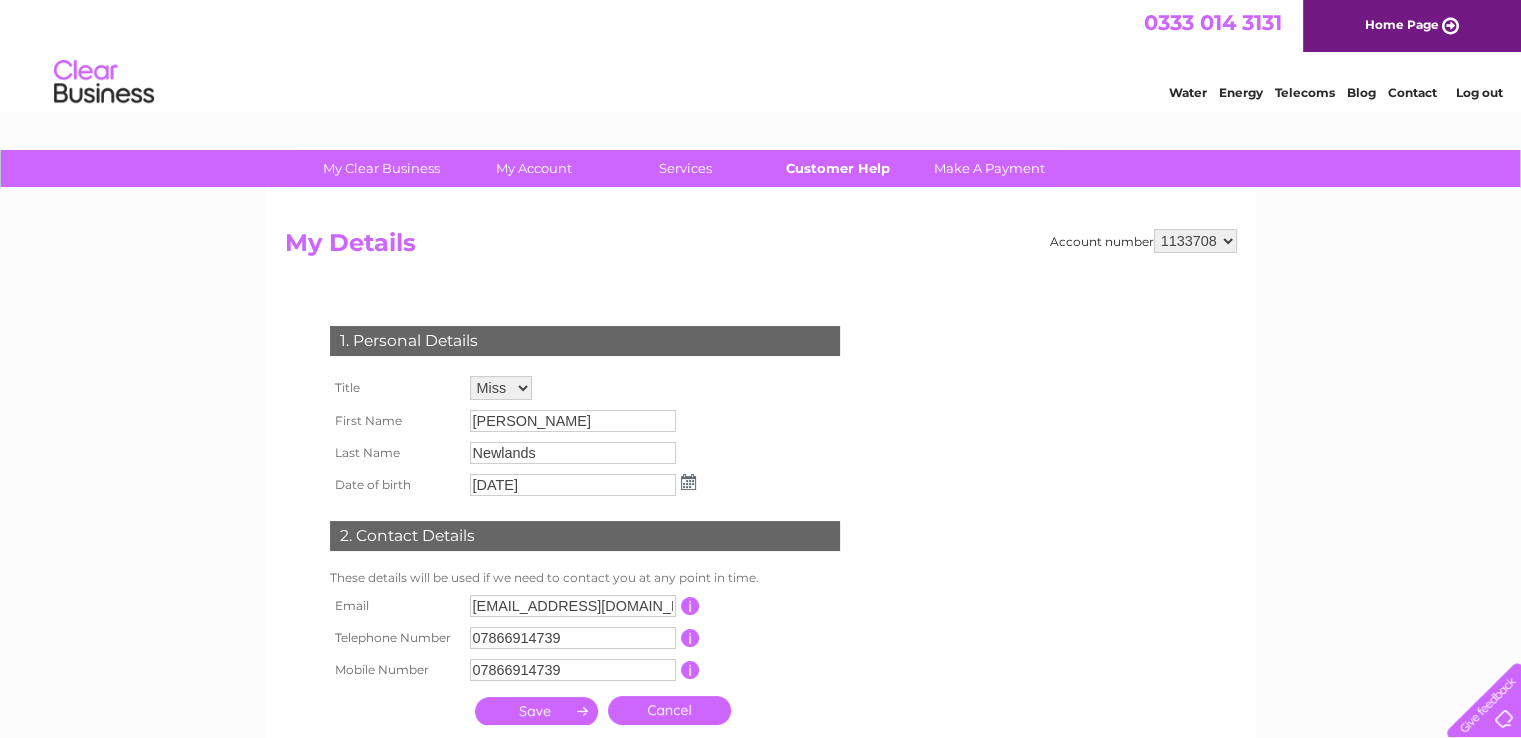 click on "Customer Help" at bounding box center (837, 168) 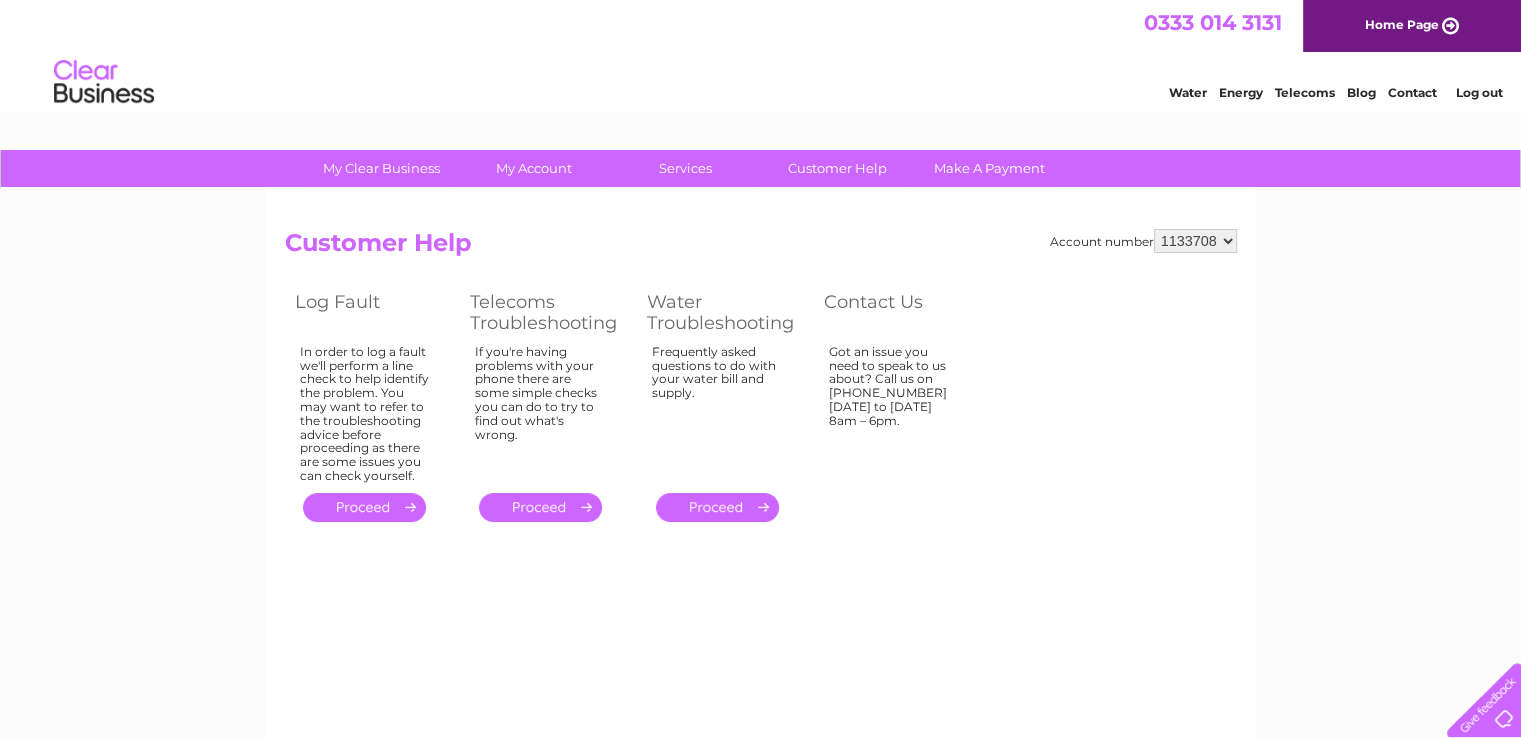 scroll, scrollTop: 0, scrollLeft: 0, axis: both 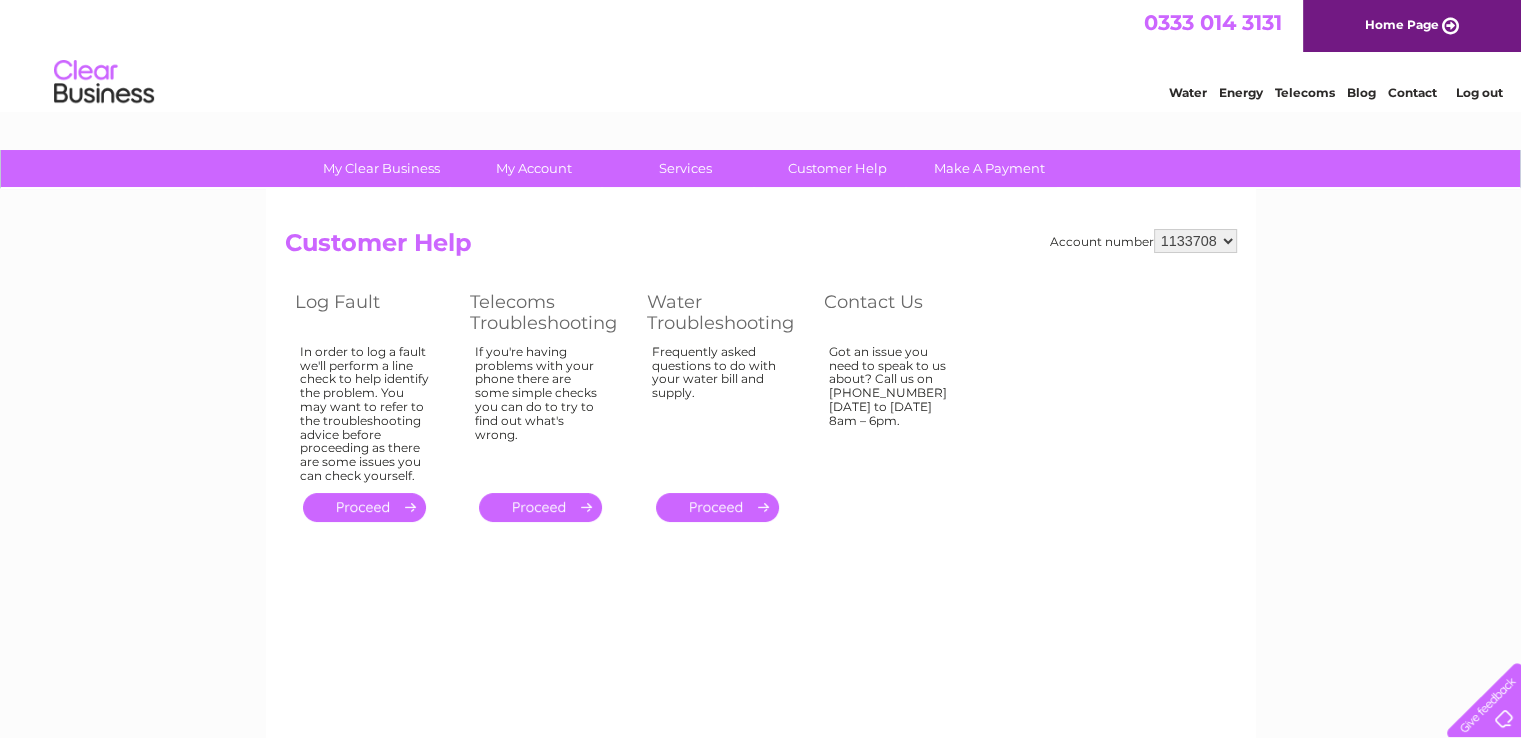 click on "1133708" at bounding box center (1195, 241) 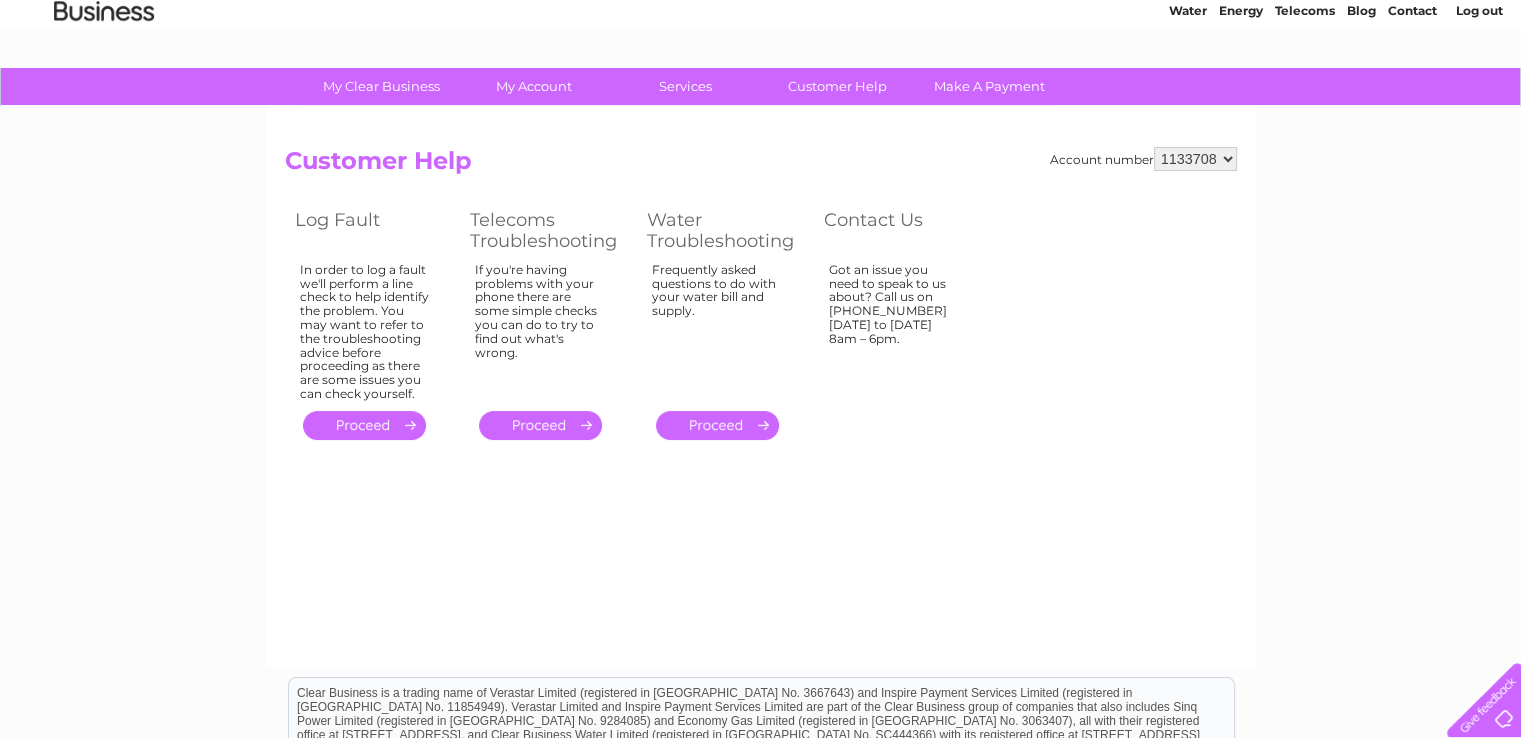 scroll, scrollTop: 0, scrollLeft: 0, axis: both 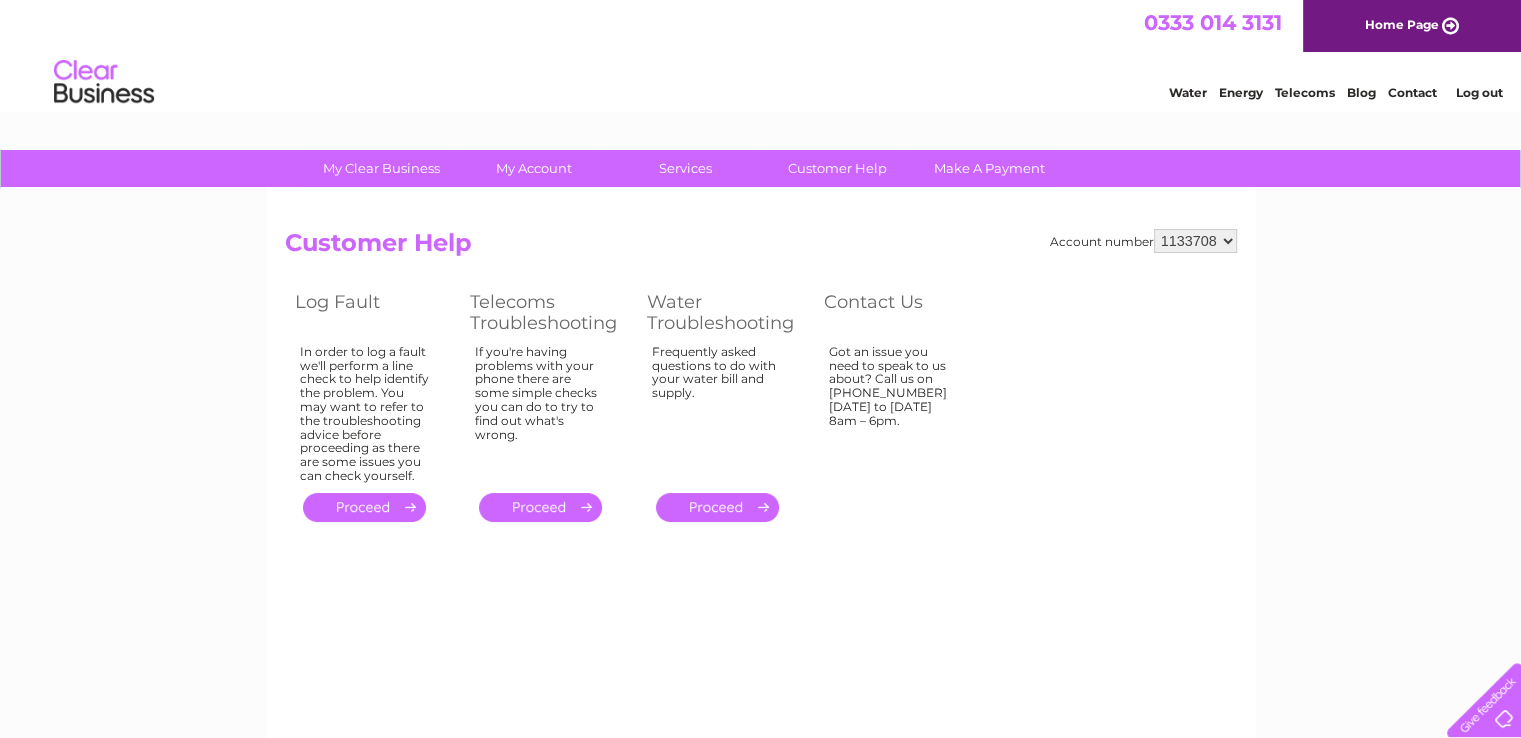click at bounding box center (104, 82) 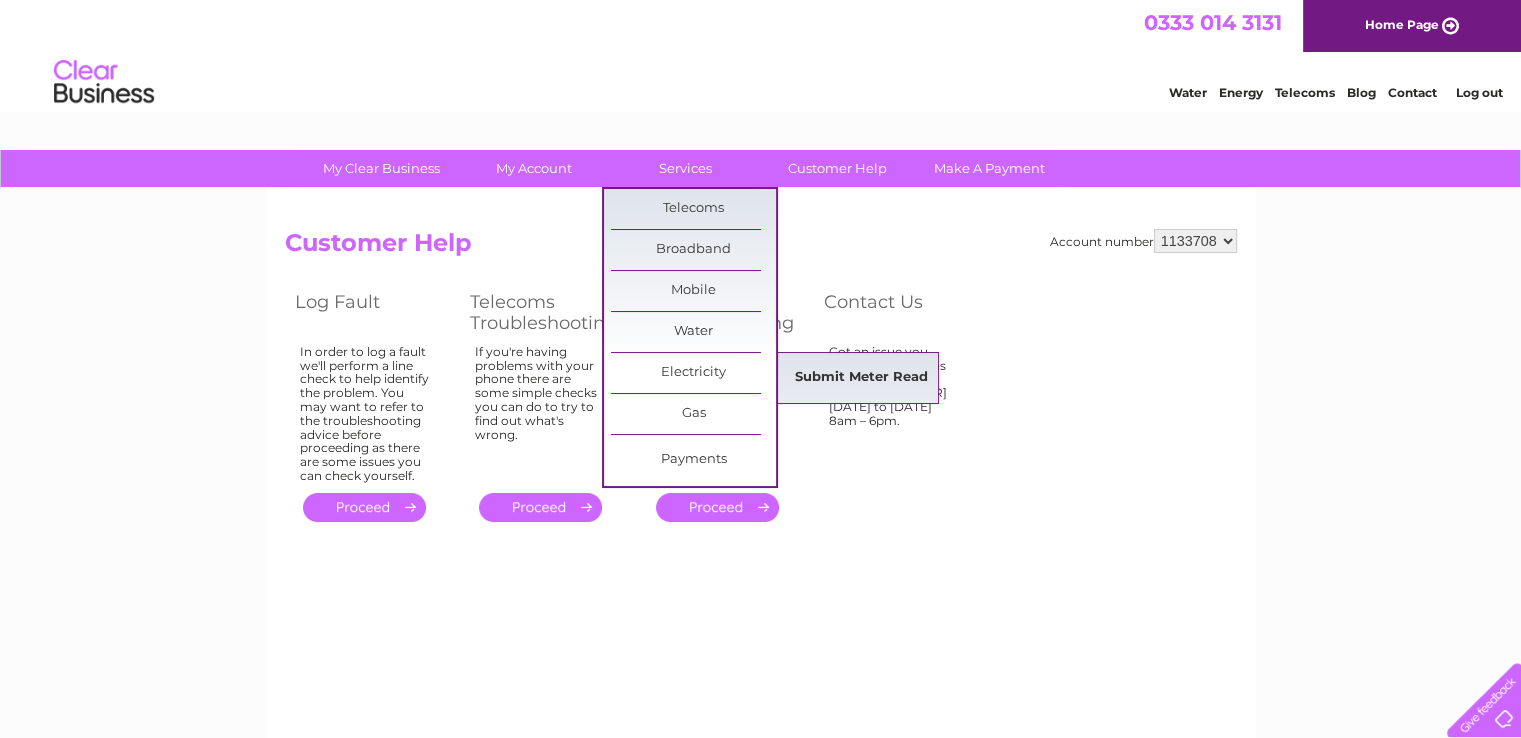 click on "Submit Meter Read" at bounding box center (861, 378) 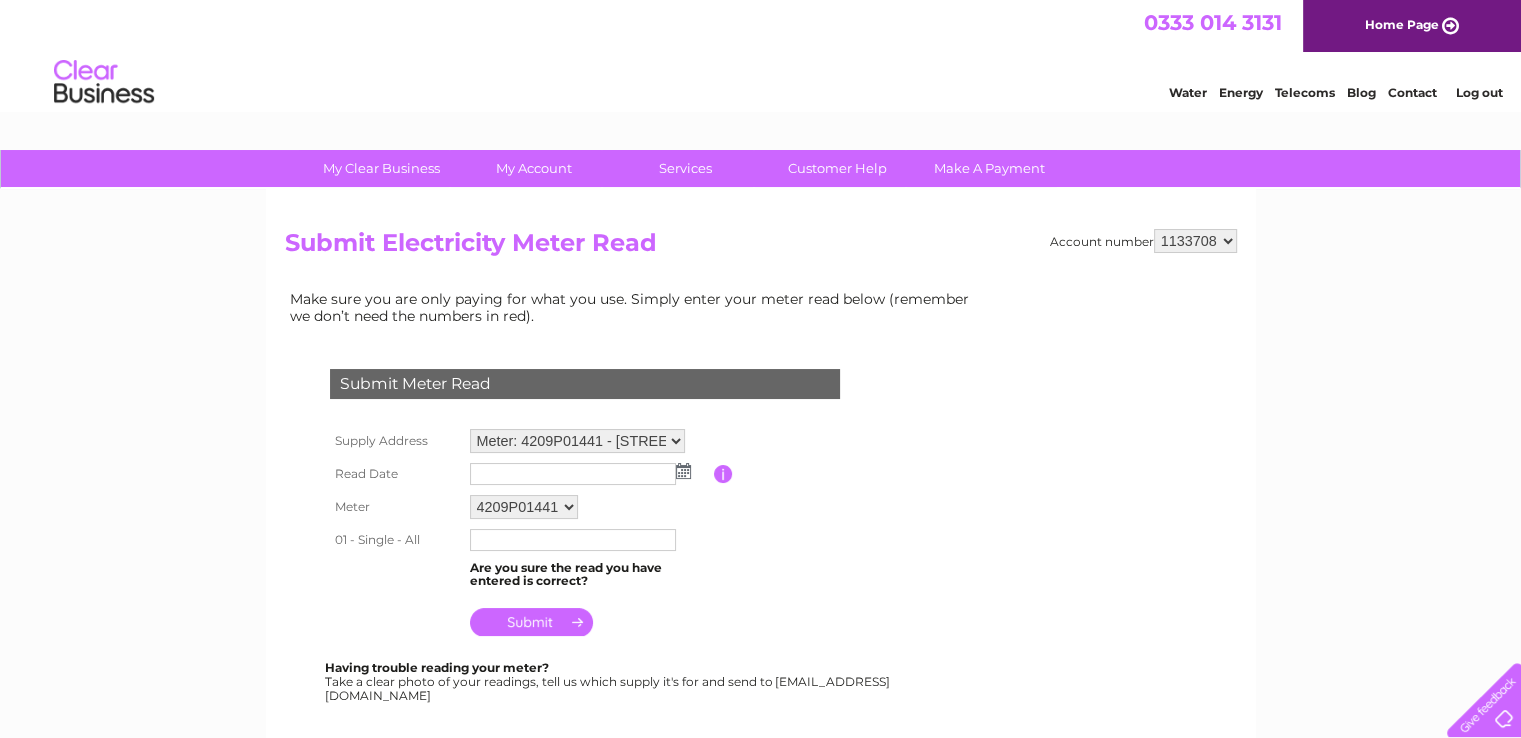 scroll, scrollTop: 0, scrollLeft: 0, axis: both 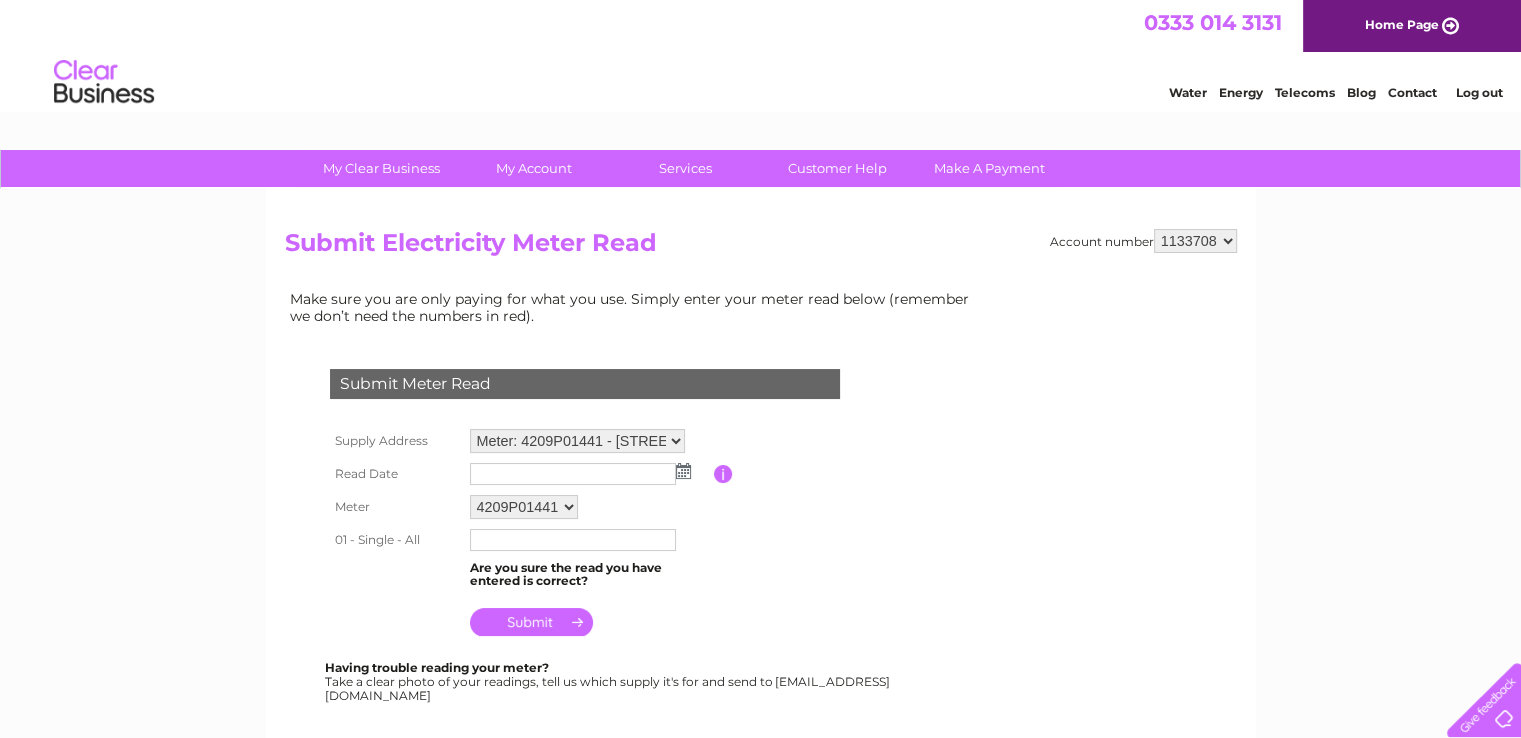 click on "Supply Address
Meter: 4209P01441 - 131 Main Street, Prestwick, Ayrshire, KA9 1LA
Meter: 4209P01439 - 131 Main Street, Prestwick, Ayrshire, KA9 1LA
Read Date
Please enter the date the read was taken
Meter" at bounding box center (609, 533) 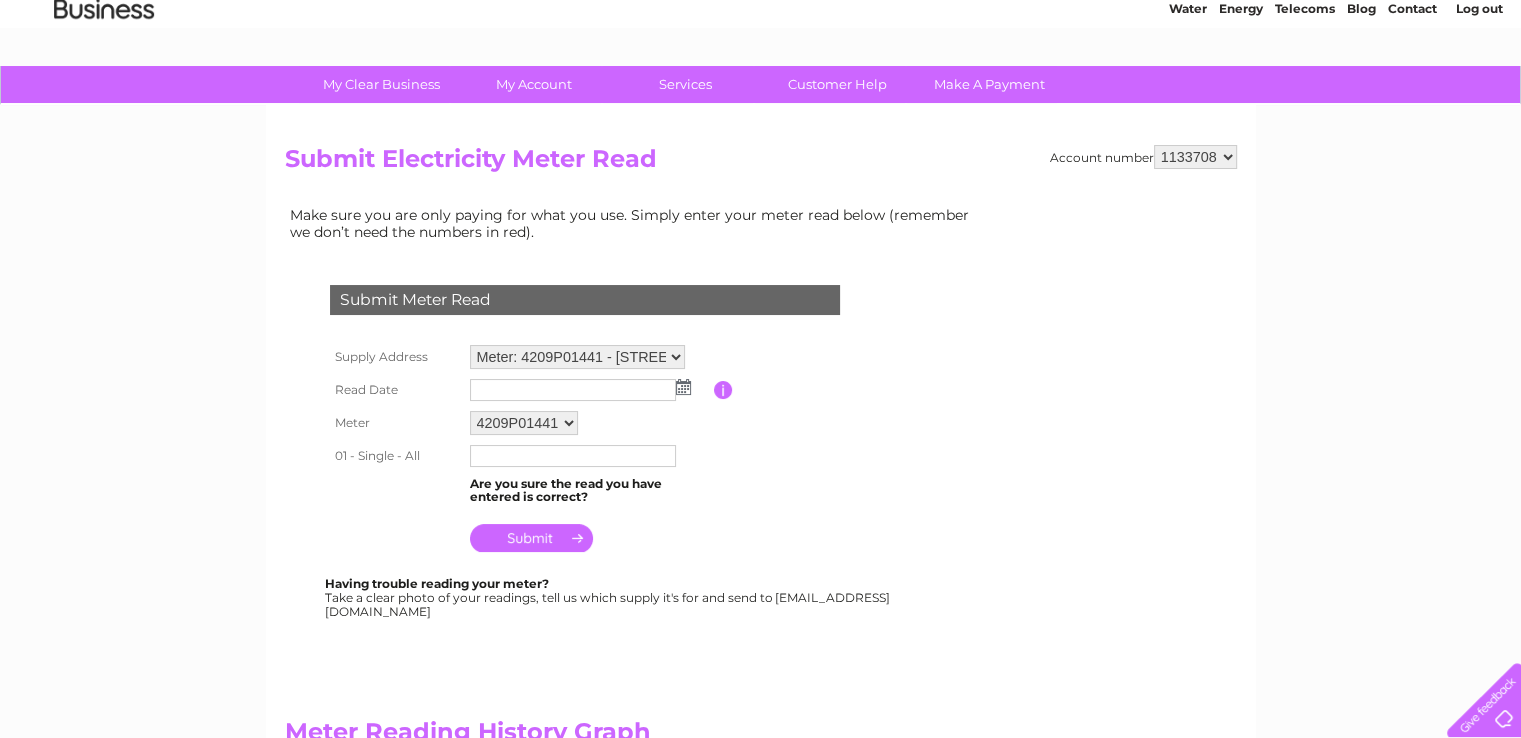 scroll, scrollTop: 0, scrollLeft: 0, axis: both 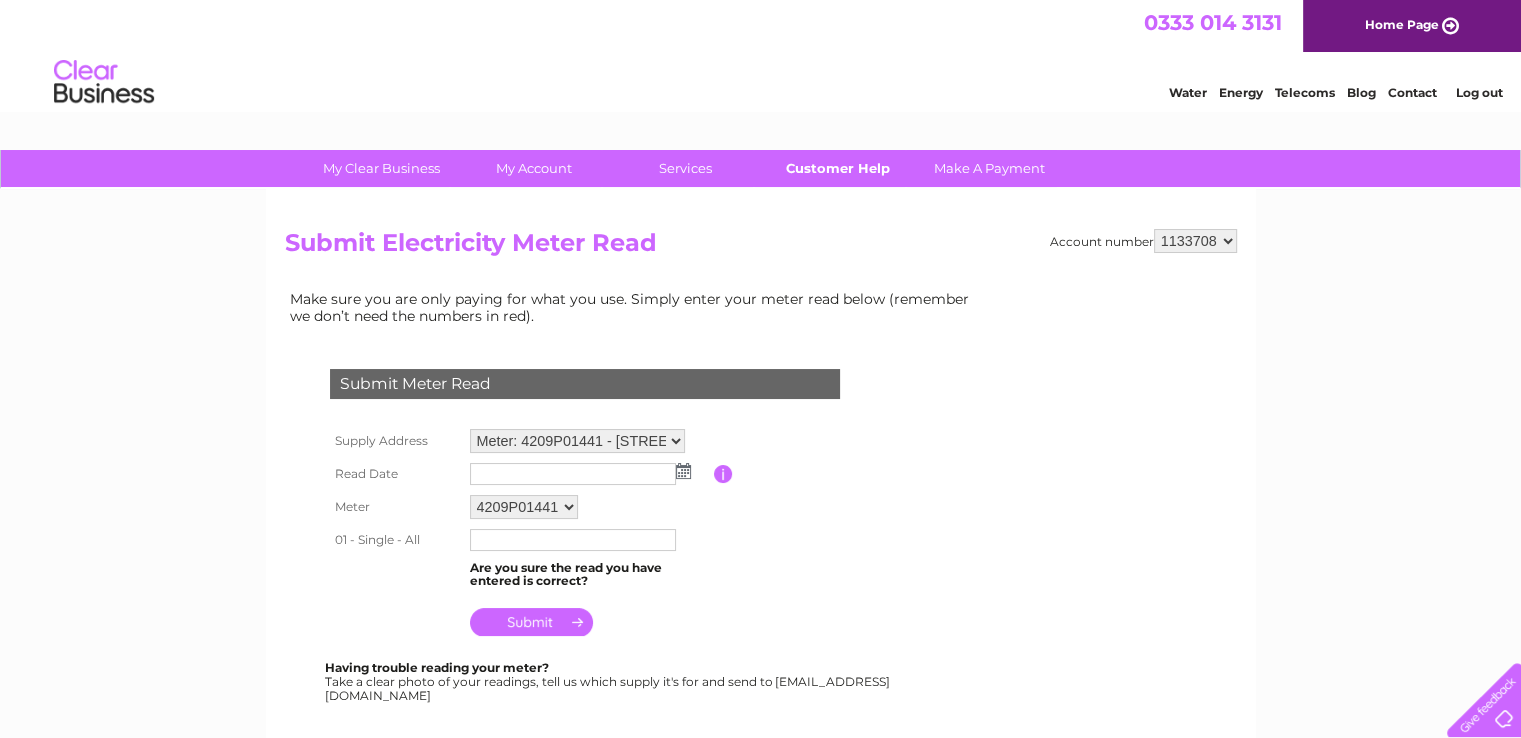 click on "Customer Help" at bounding box center [837, 168] 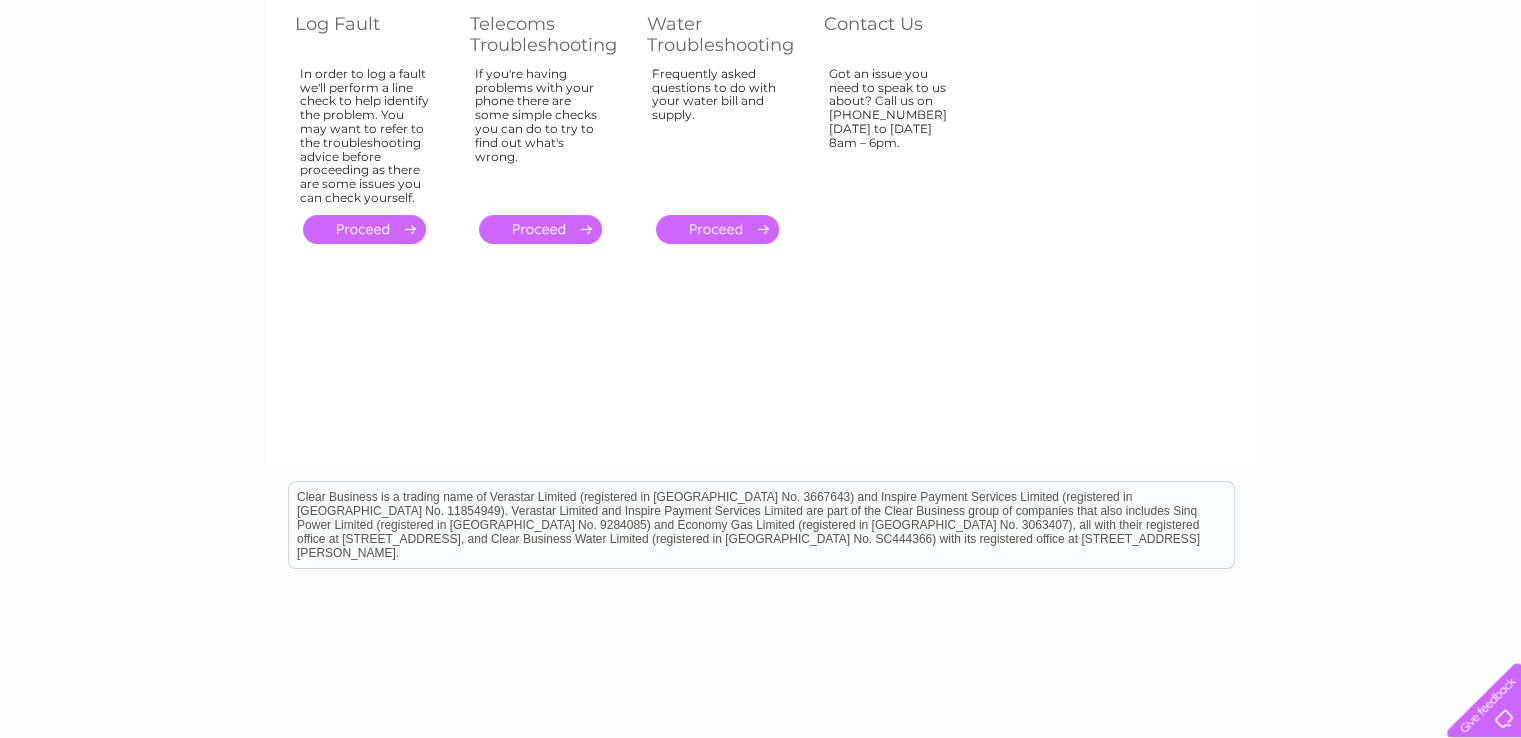 scroll, scrollTop: 368, scrollLeft: 0, axis: vertical 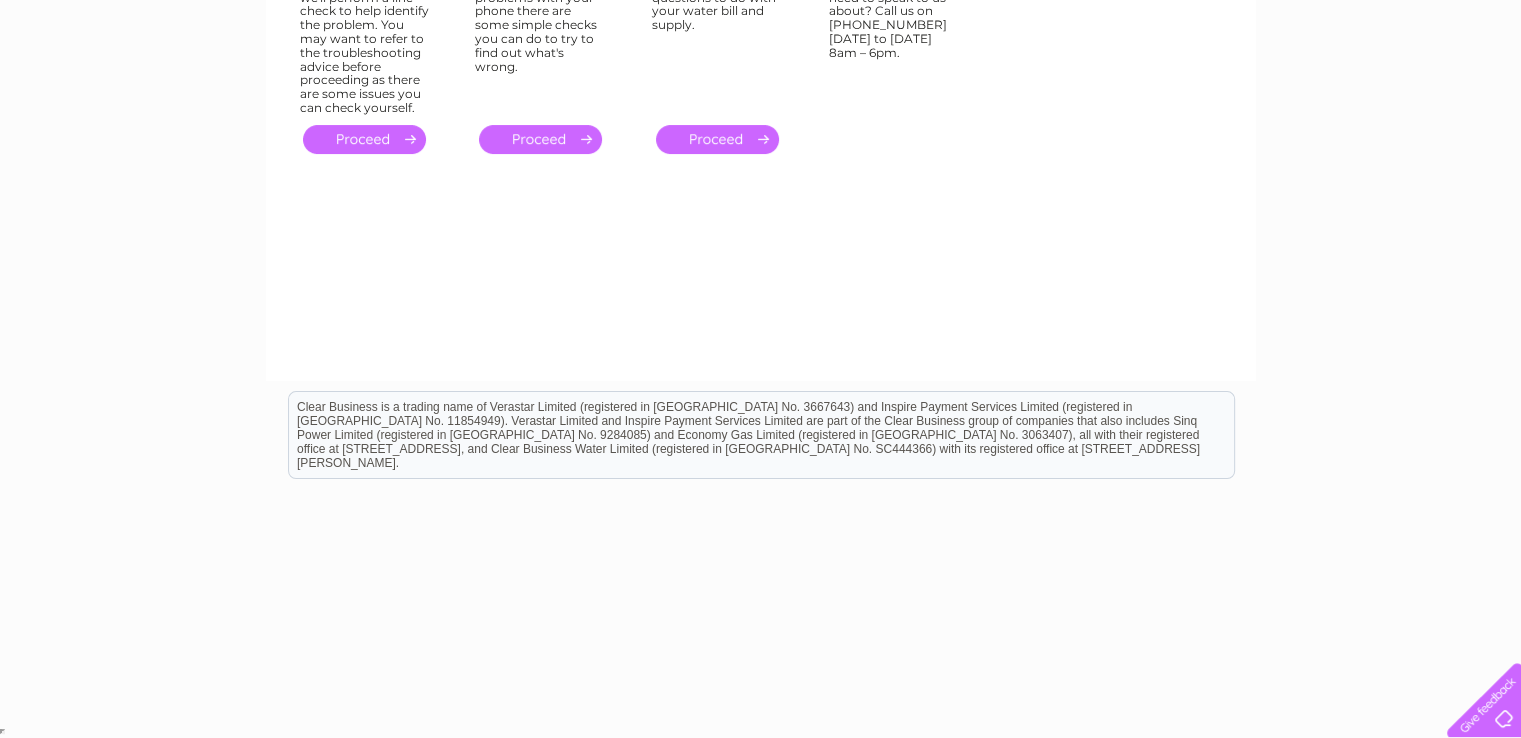 click at bounding box center [1480, 696] 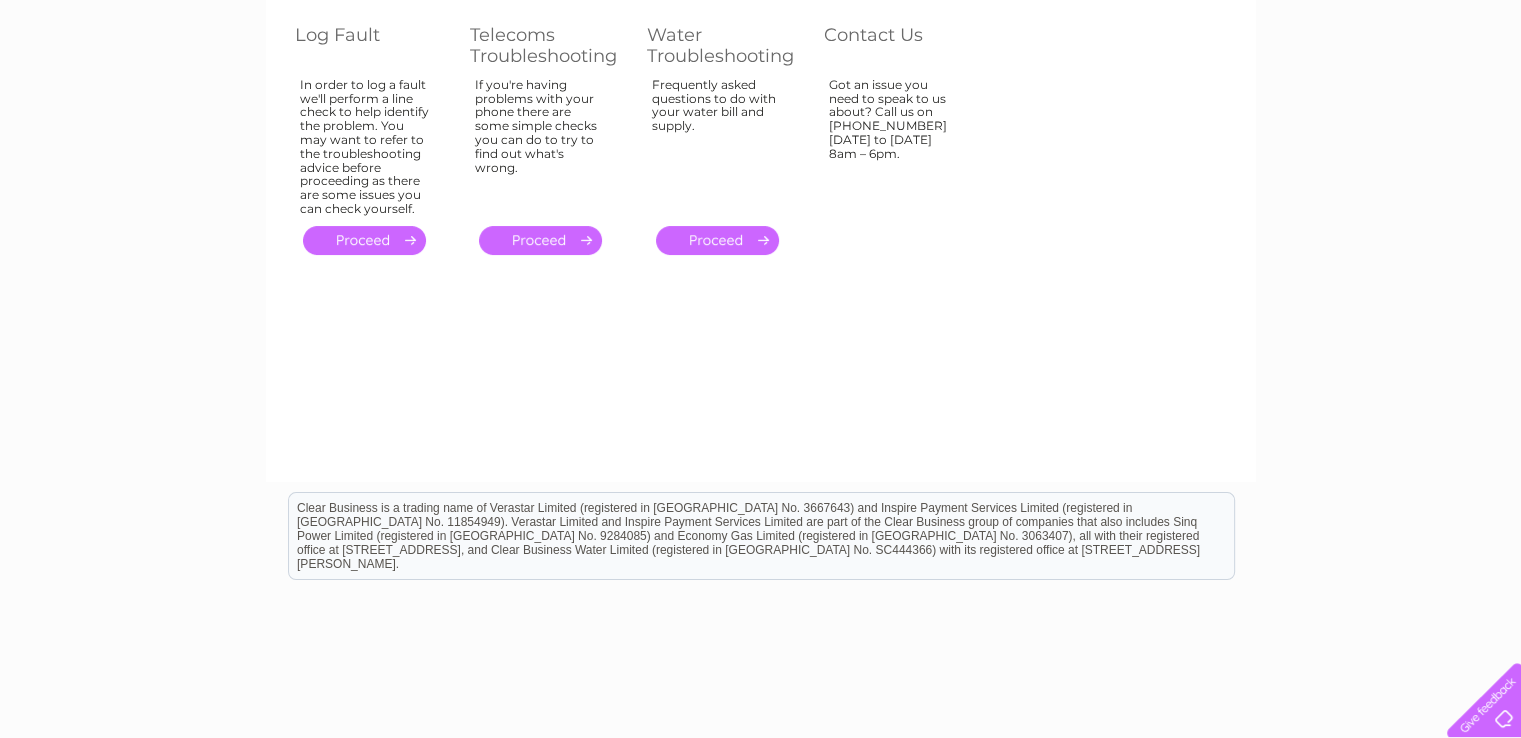 scroll, scrollTop: 68, scrollLeft: 0, axis: vertical 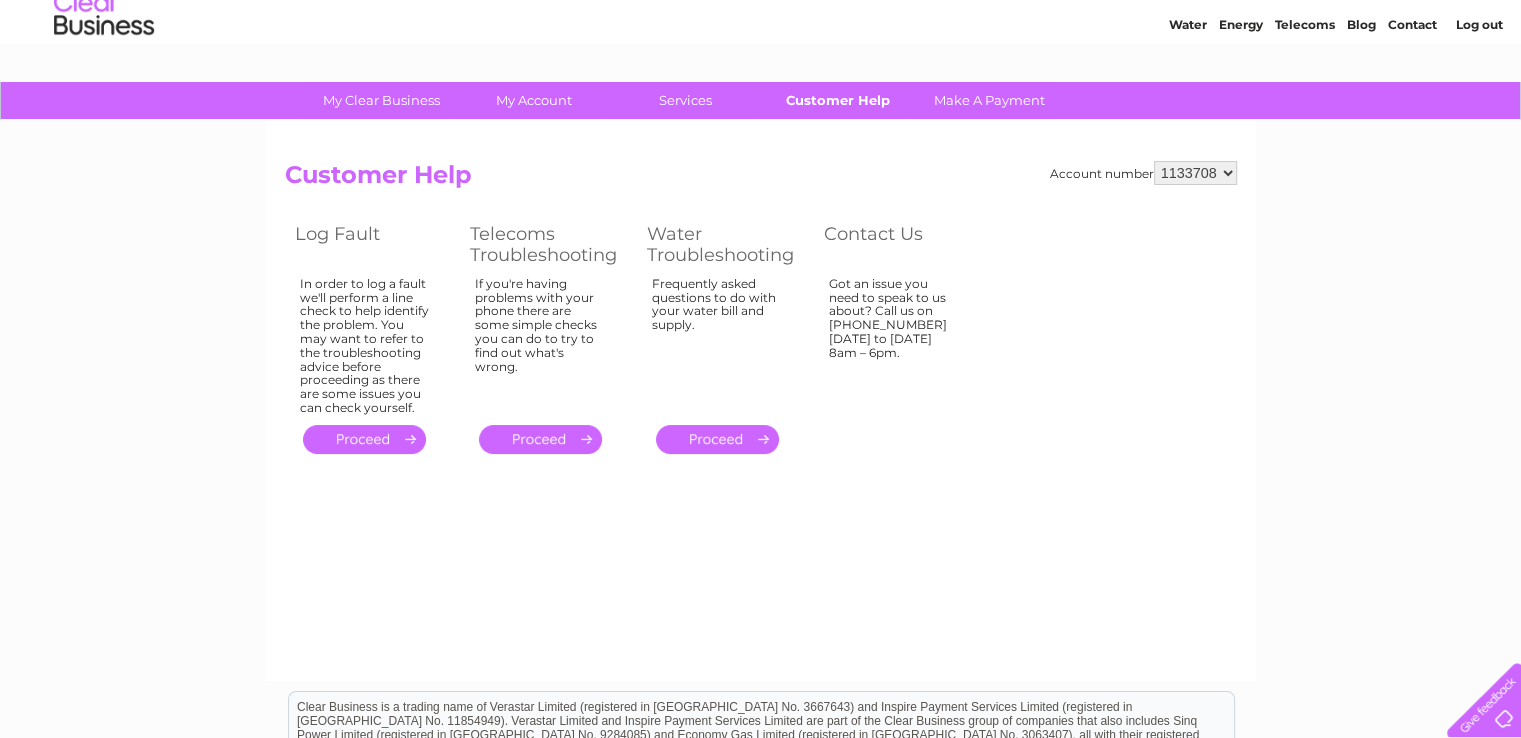 click on "Customer Help" at bounding box center [837, 100] 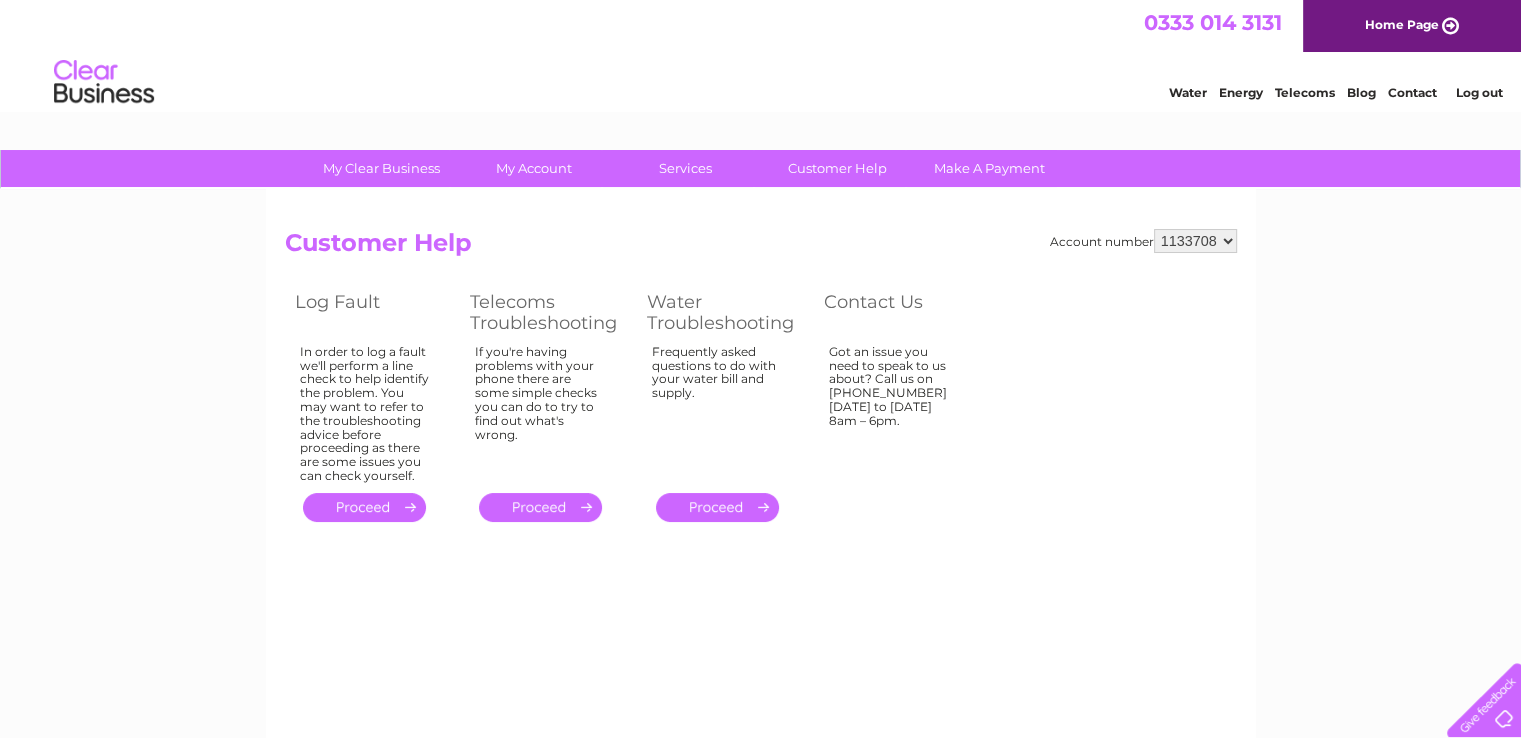 scroll, scrollTop: 0, scrollLeft: 0, axis: both 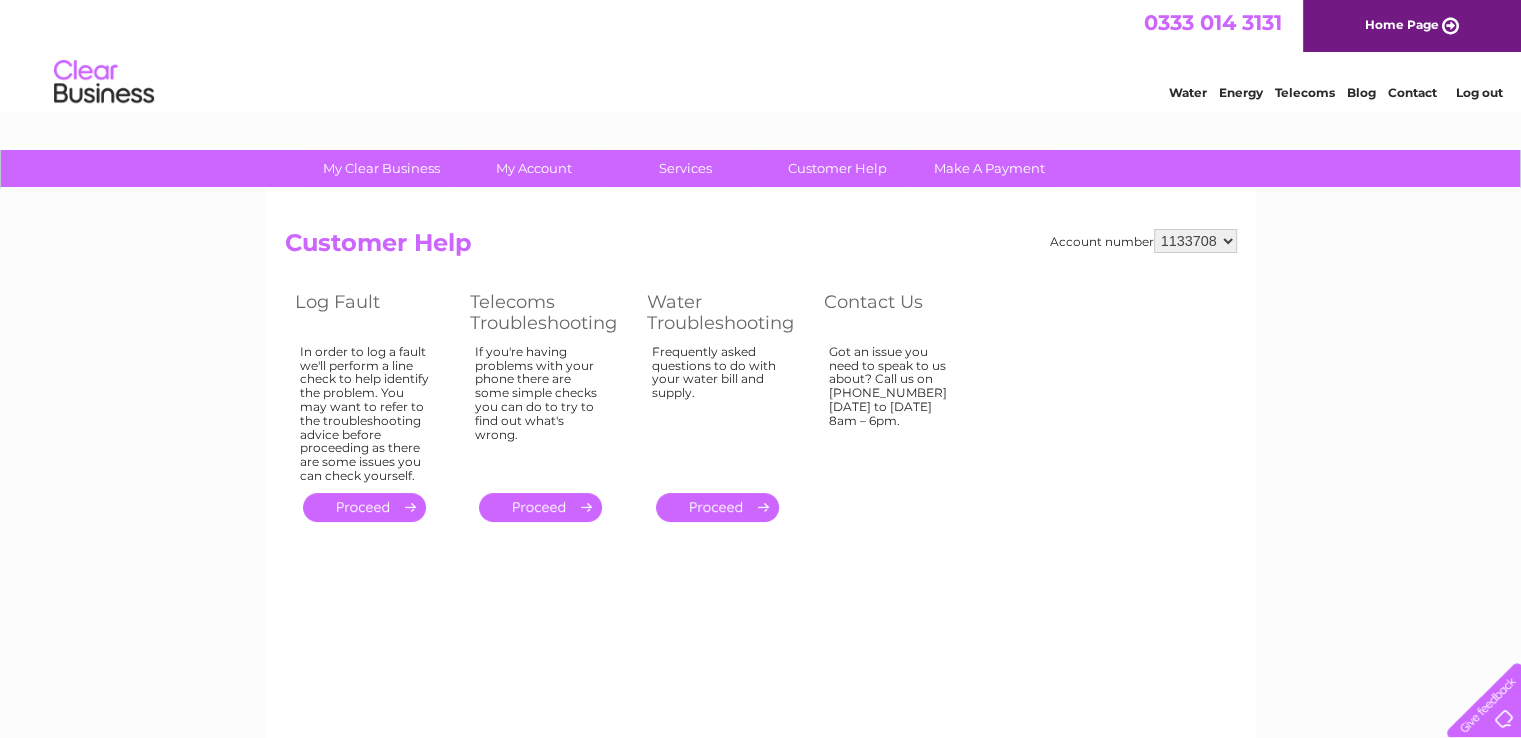 click on "Home Page" at bounding box center (1412, 26) 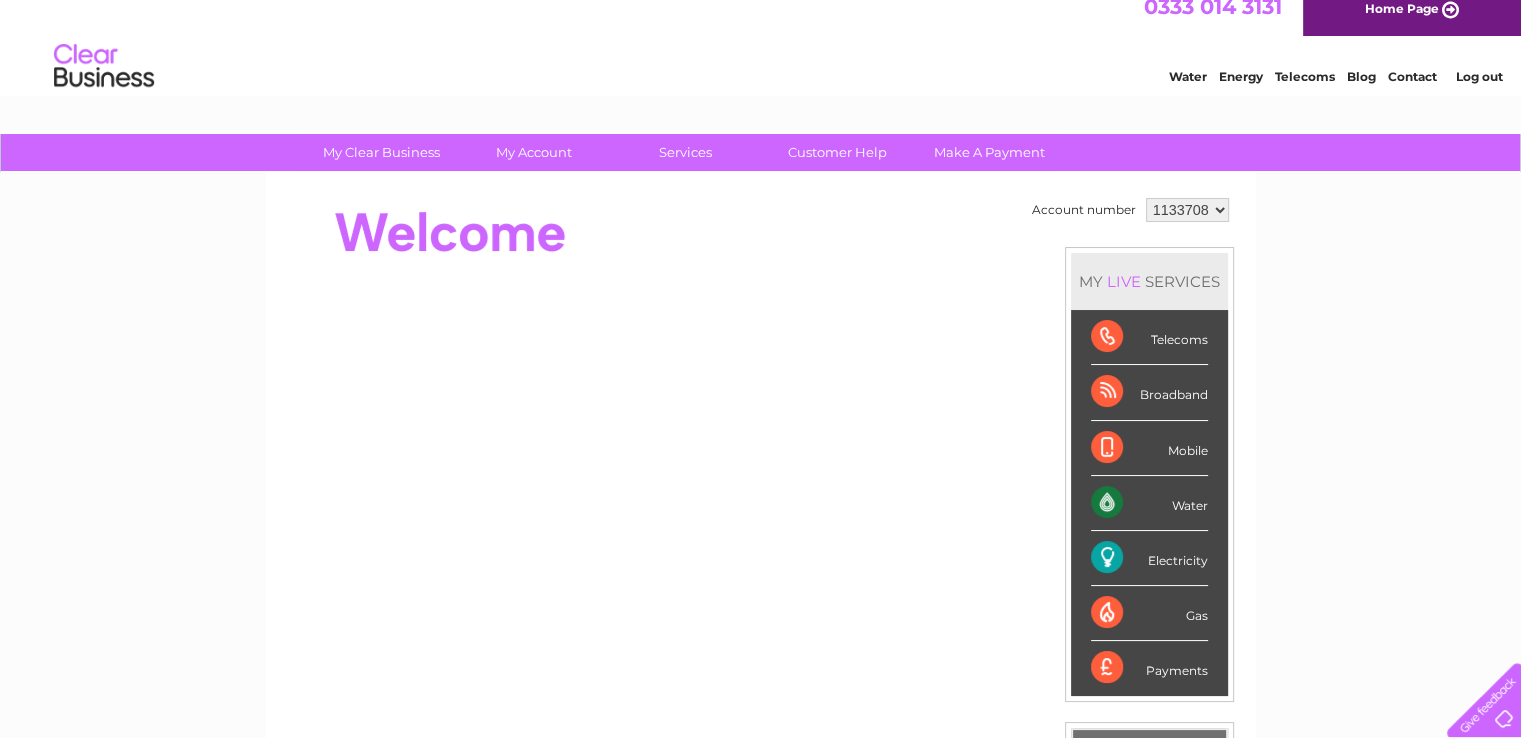 scroll, scrollTop: 0, scrollLeft: 0, axis: both 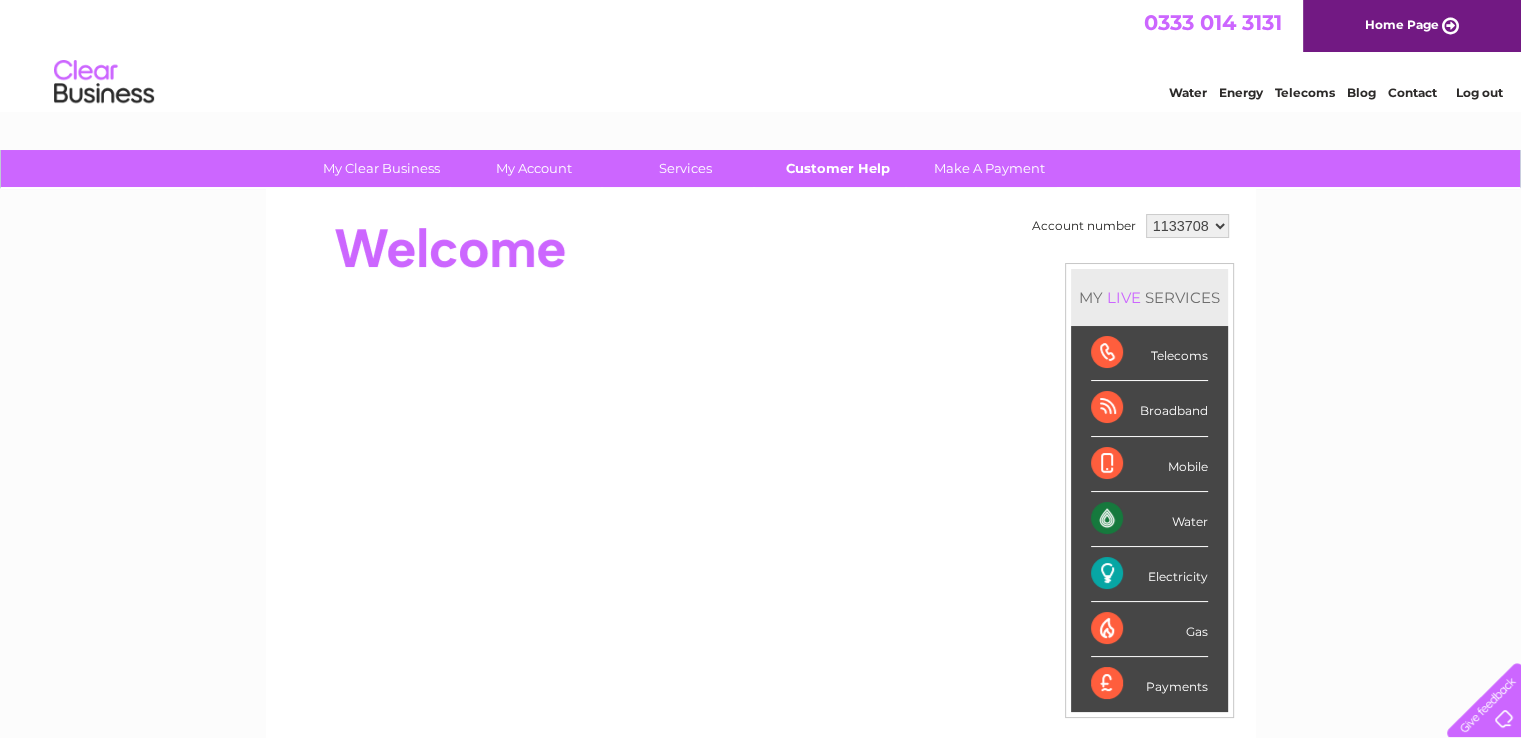 click on "Customer Help" at bounding box center (837, 168) 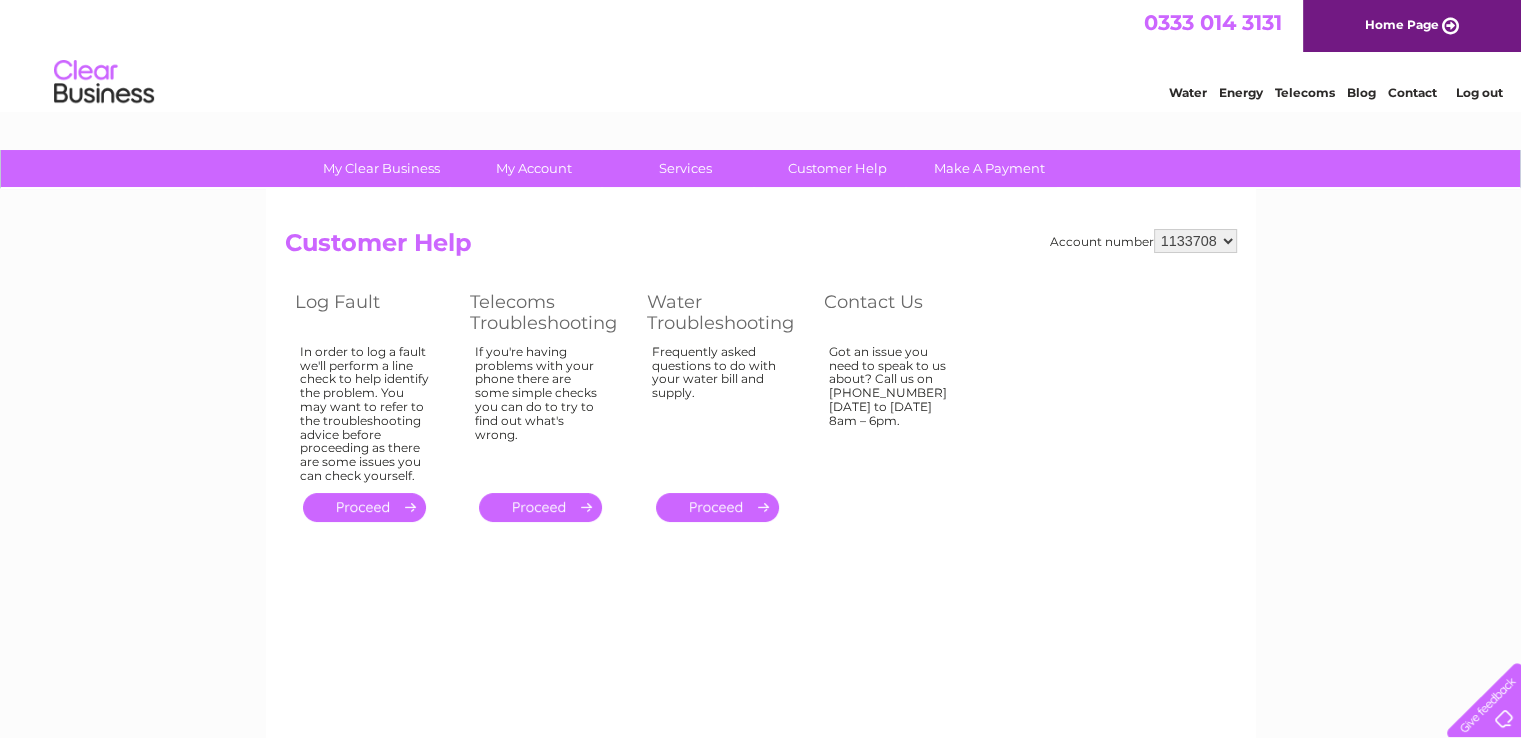 scroll, scrollTop: 0, scrollLeft: 0, axis: both 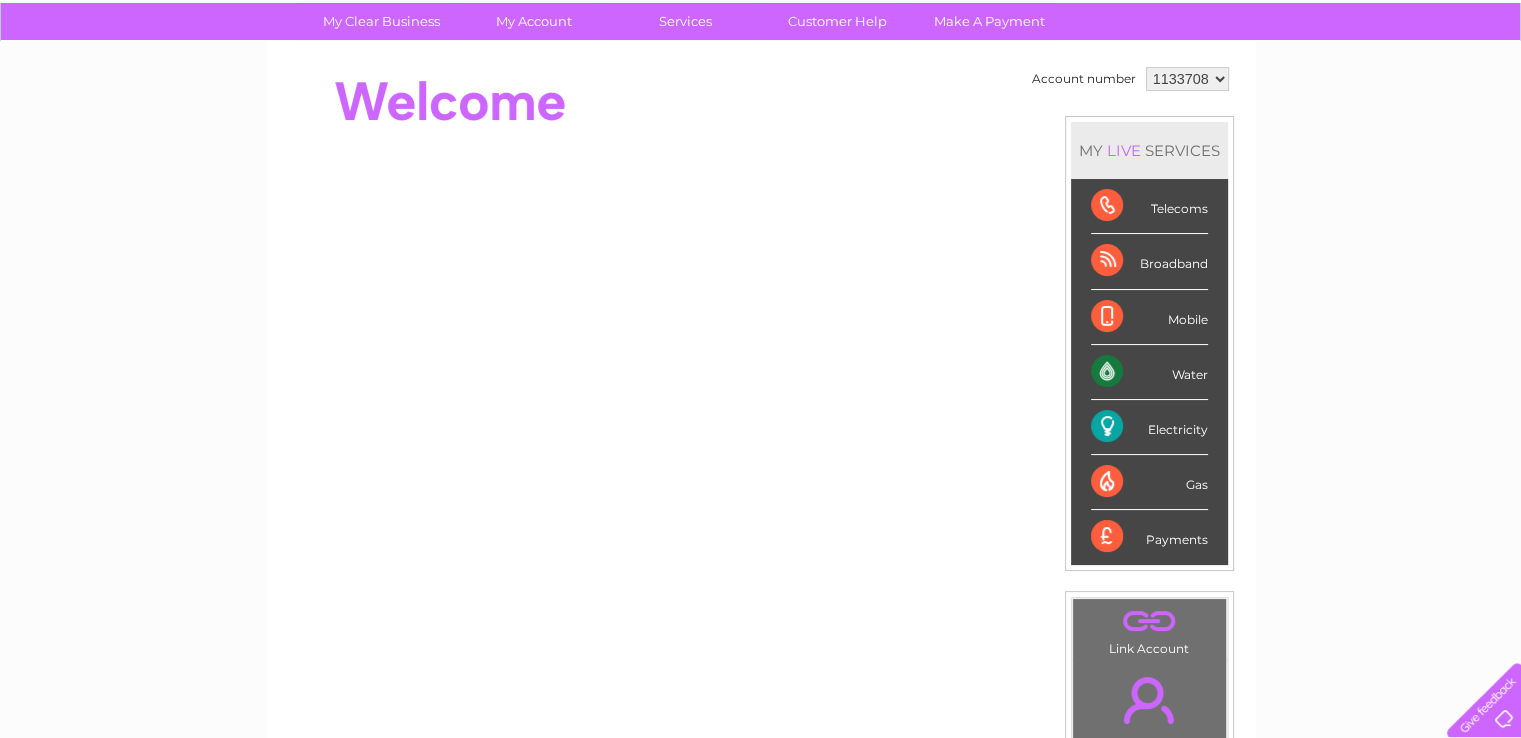 click on "Electricity" at bounding box center [1149, 427] 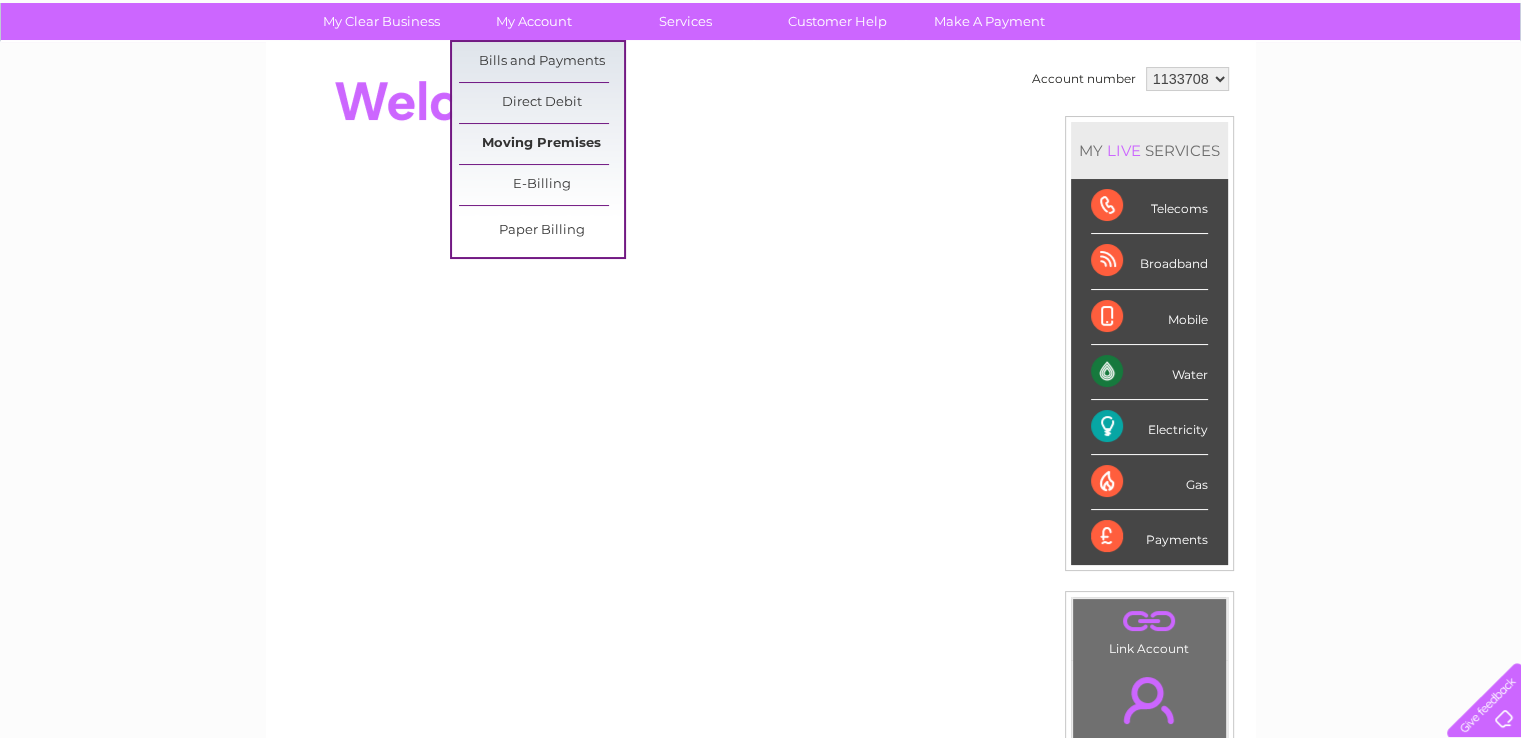 click on "Moving Premises" at bounding box center [541, 144] 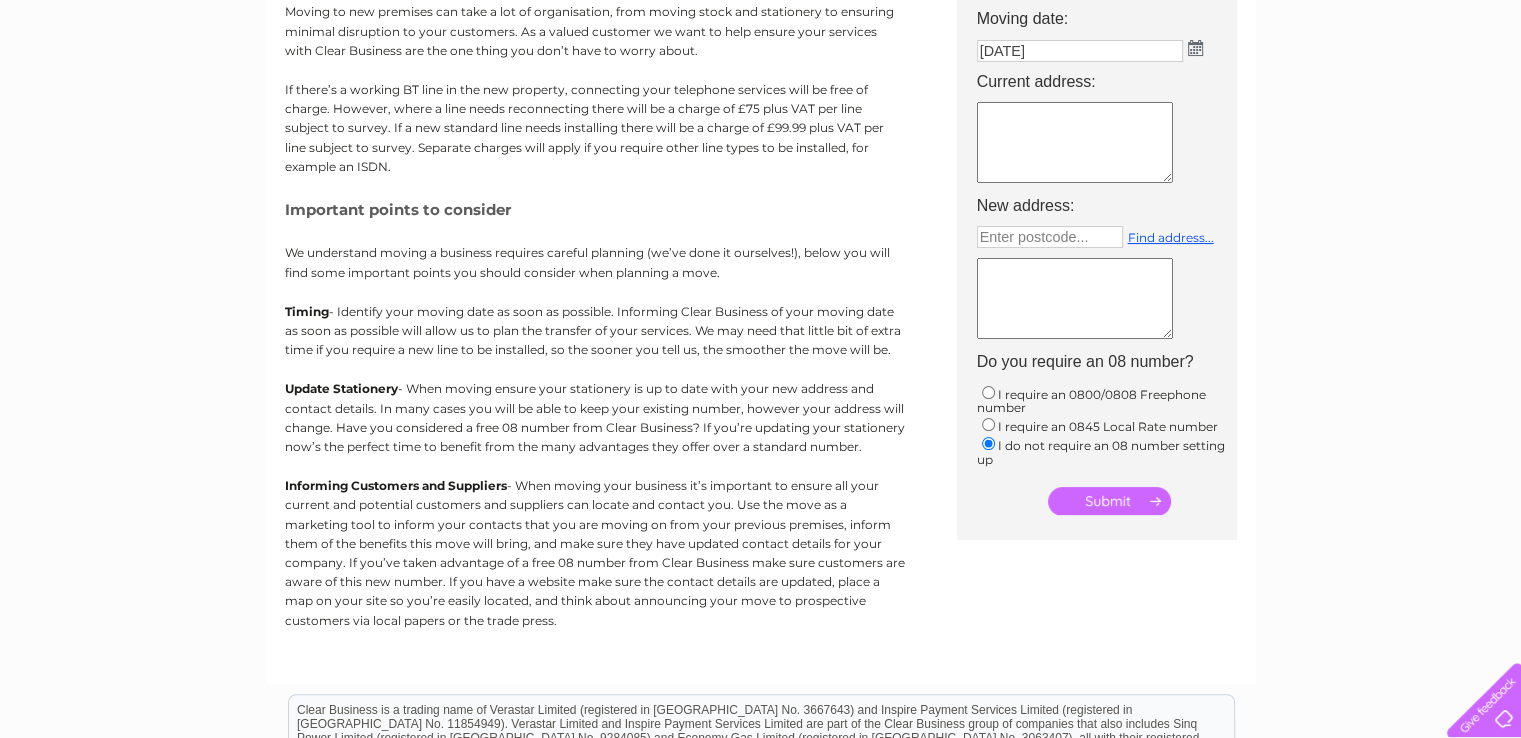 scroll, scrollTop: 98, scrollLeft: 0, axis: vertical 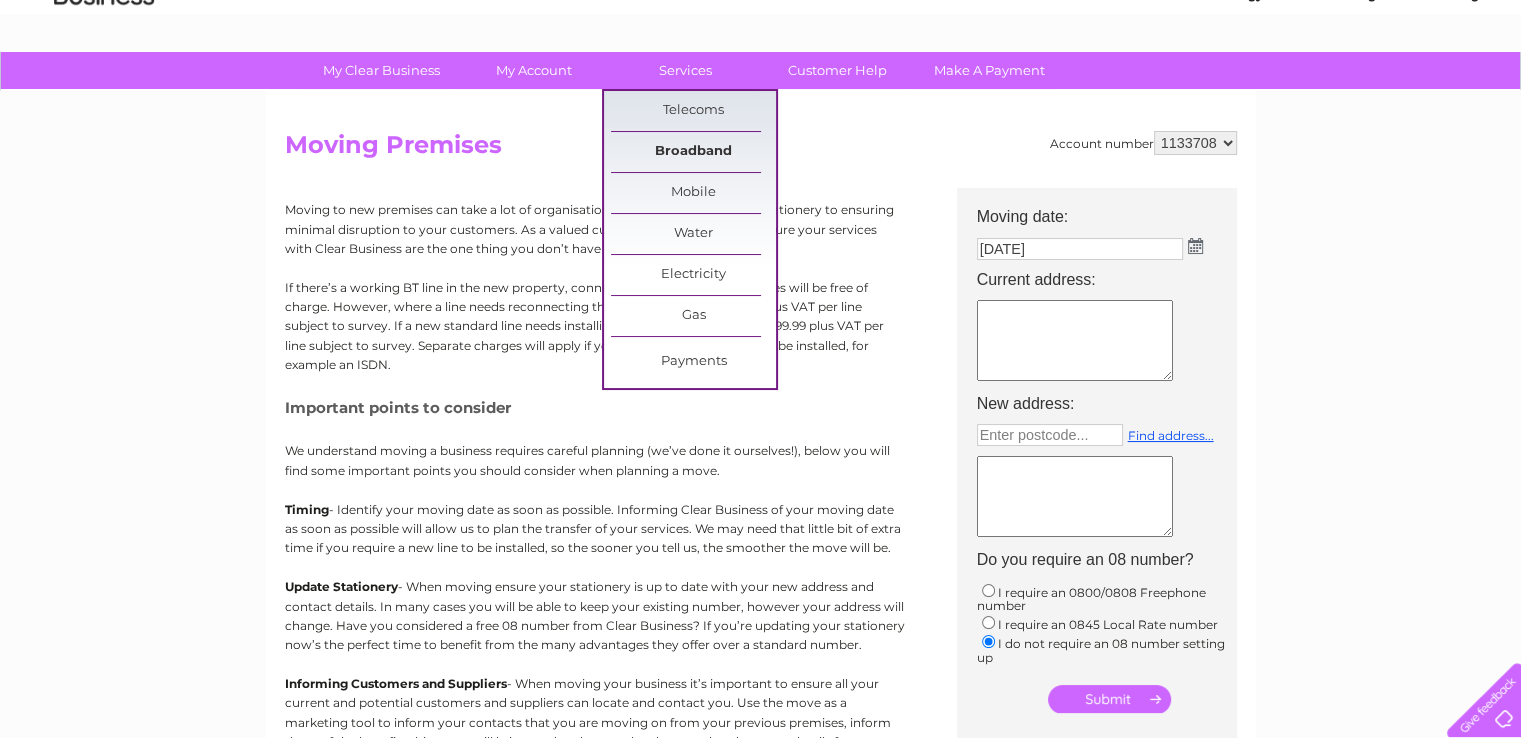 click on "Broadband" at bounding box center (693, 152) 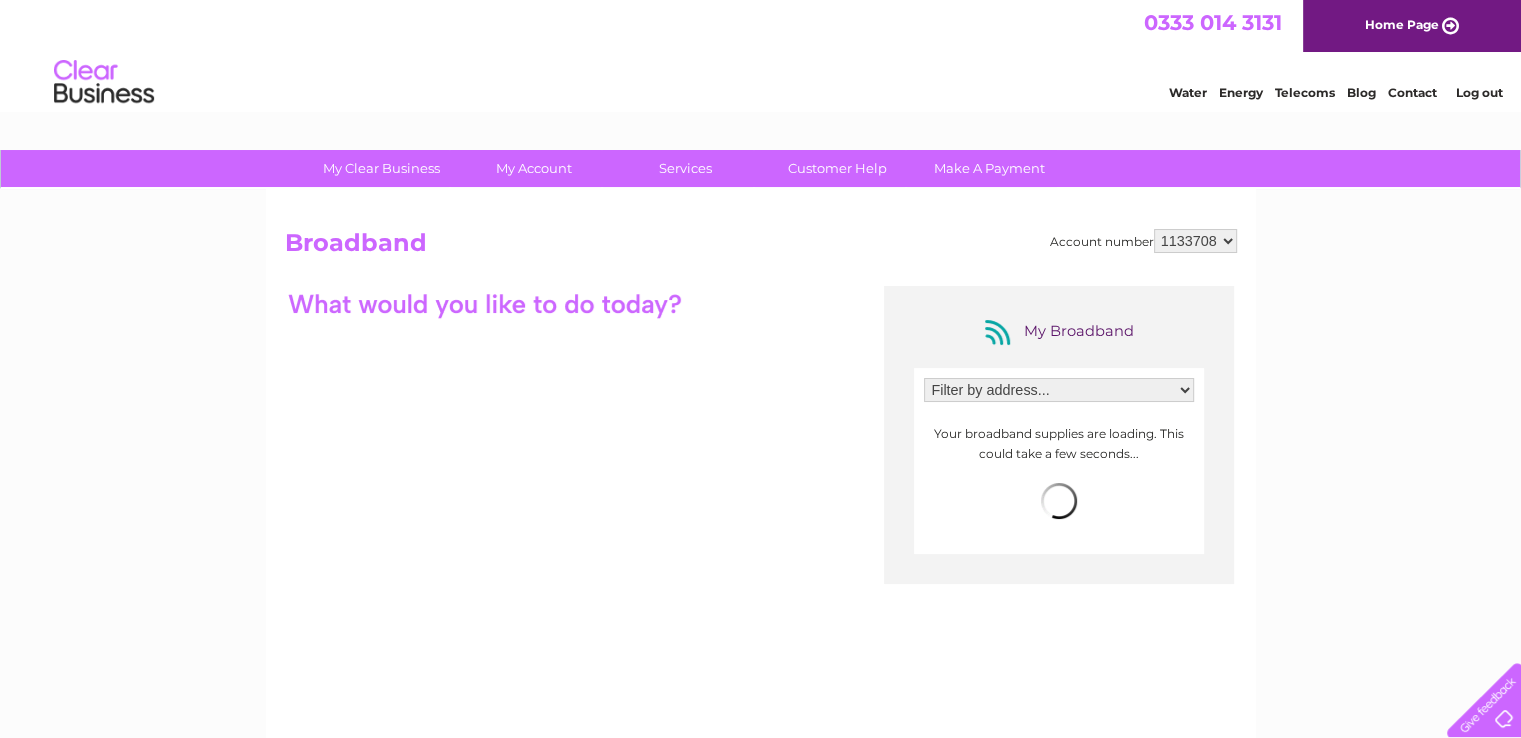 scroll, scrollTop: 0, scrollLeft: 0, axis: both 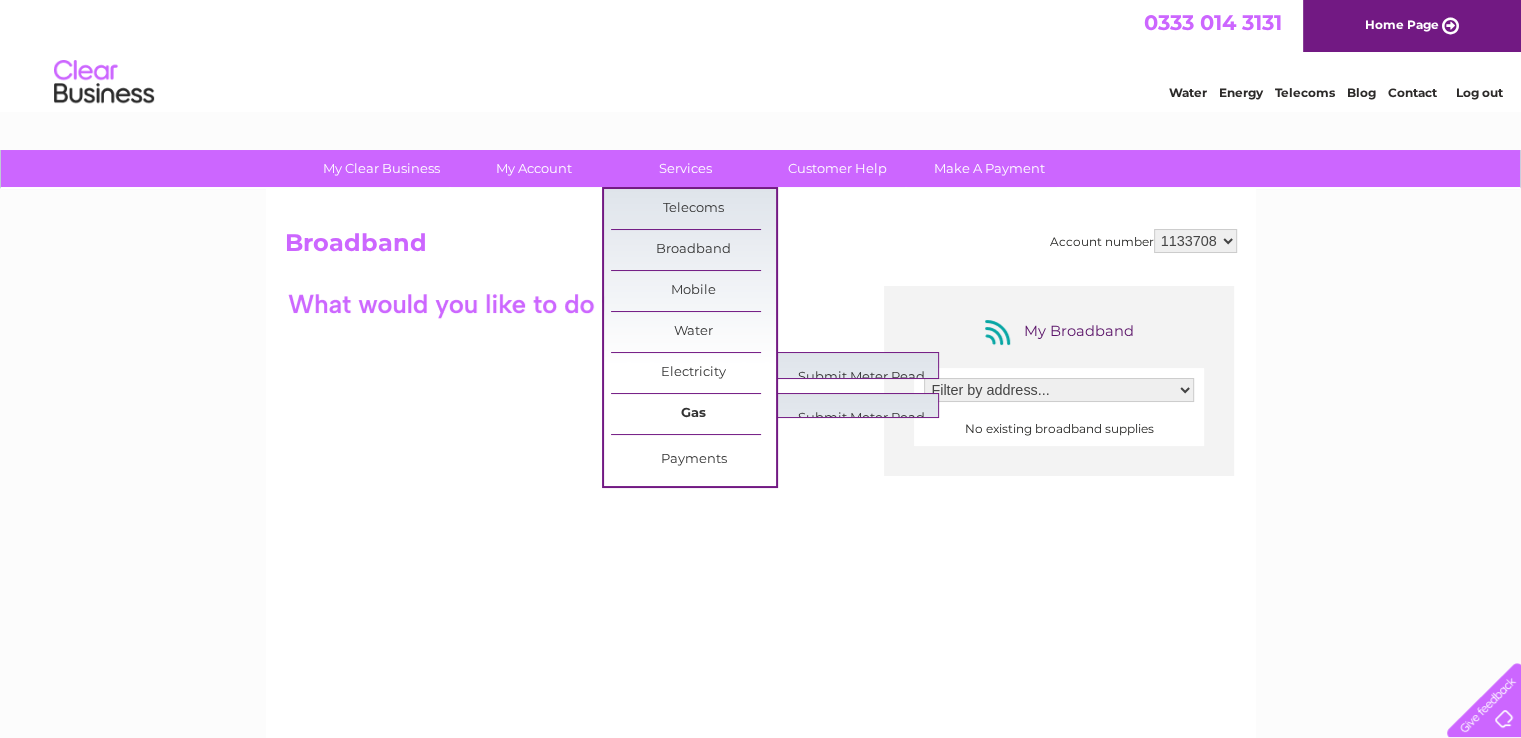 click on "Gas" at bounding box center (693, 414) 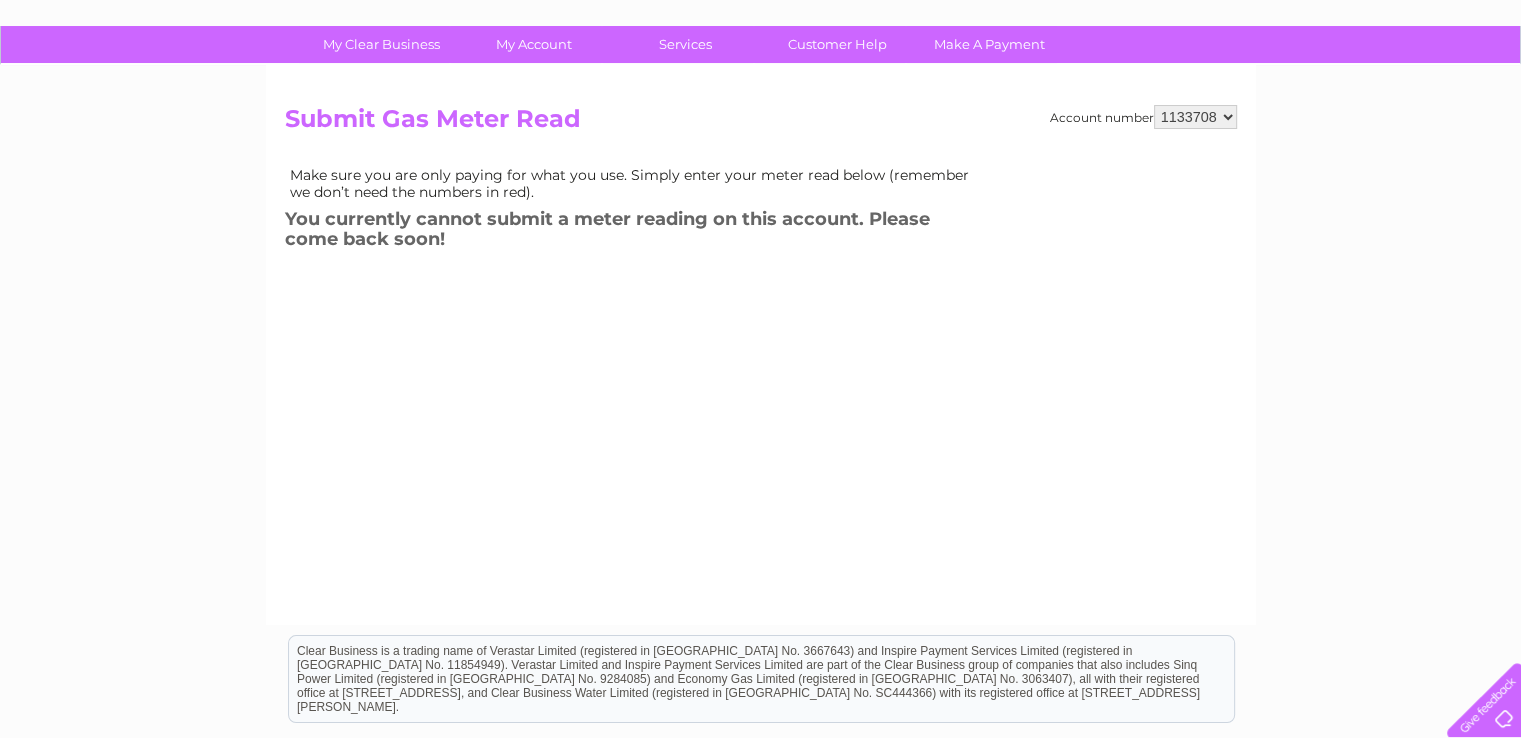 scroll, scrollTop: 0, scrollLeft: 0, axis: both 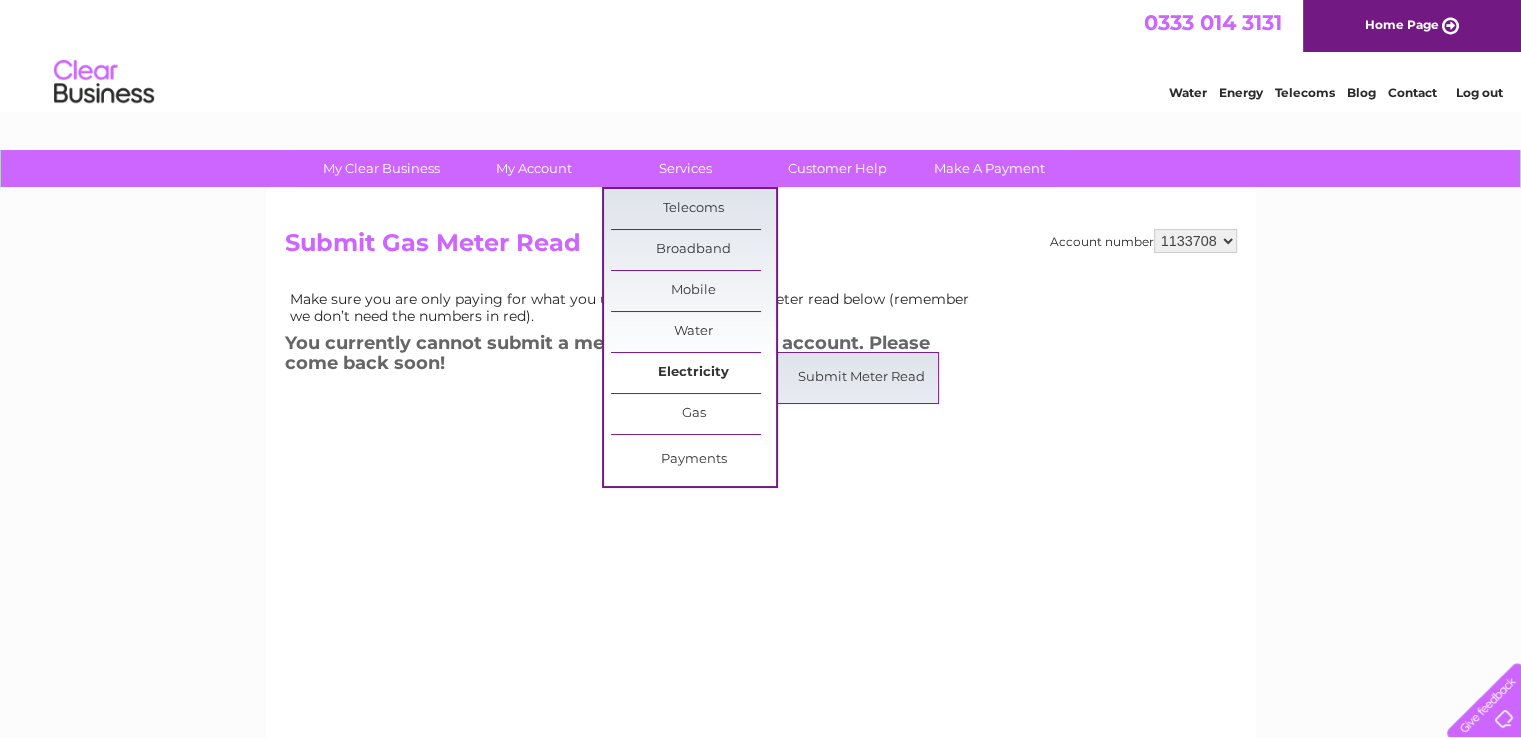 click on "Electricity" at bounding box center [693, 373] 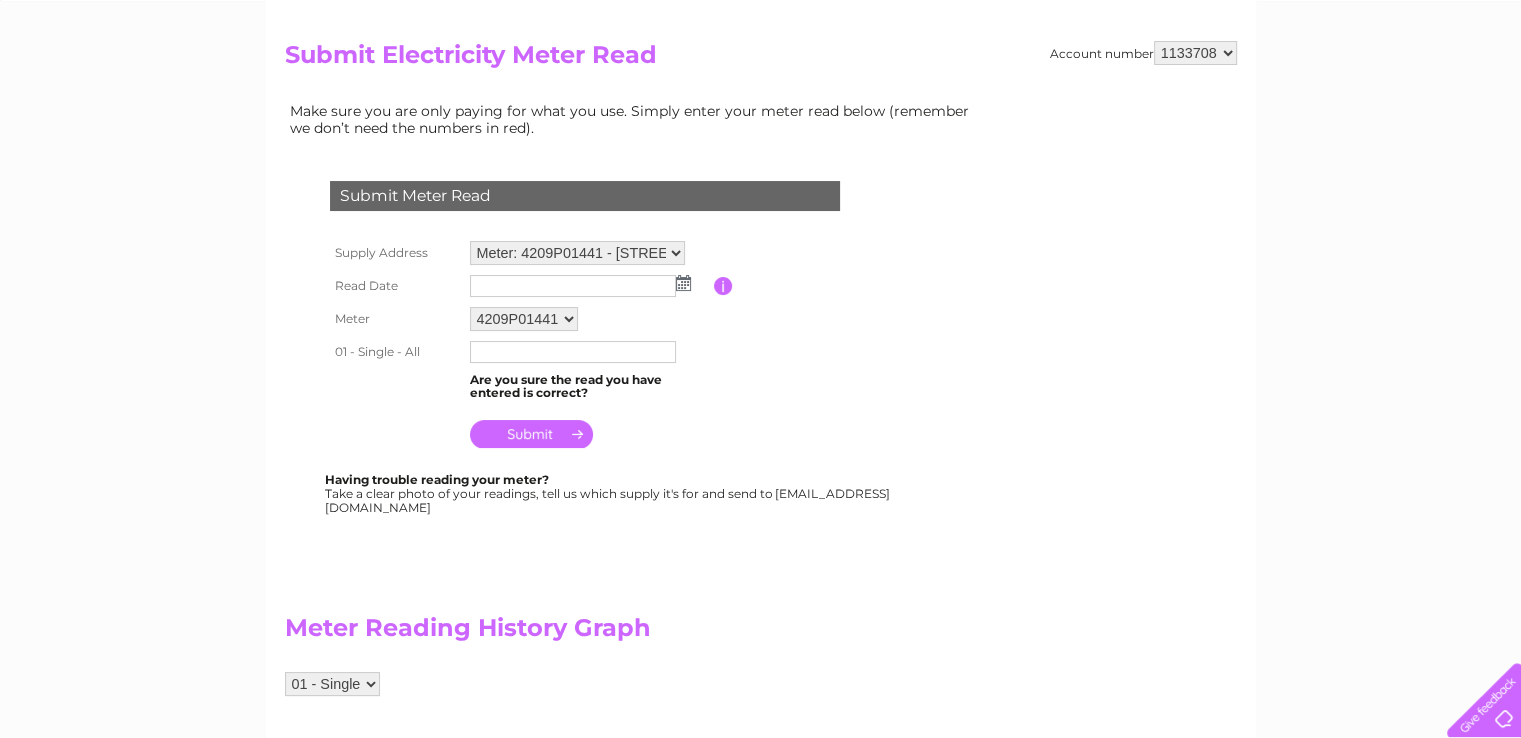 scroll, scrollTop: 0, scrollLeft: 0, axis: both 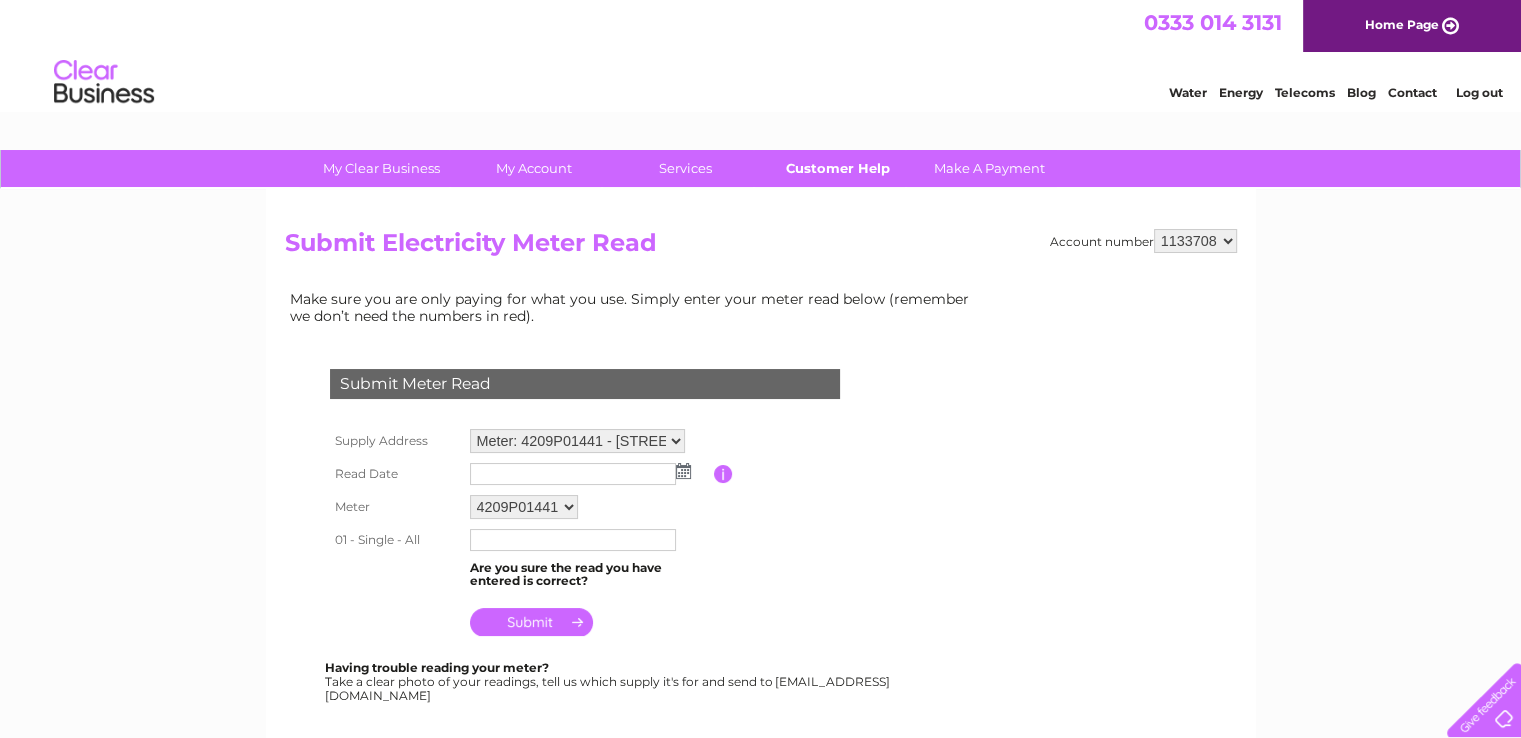 click on "Customer Help" at bounding box center (837, 168) 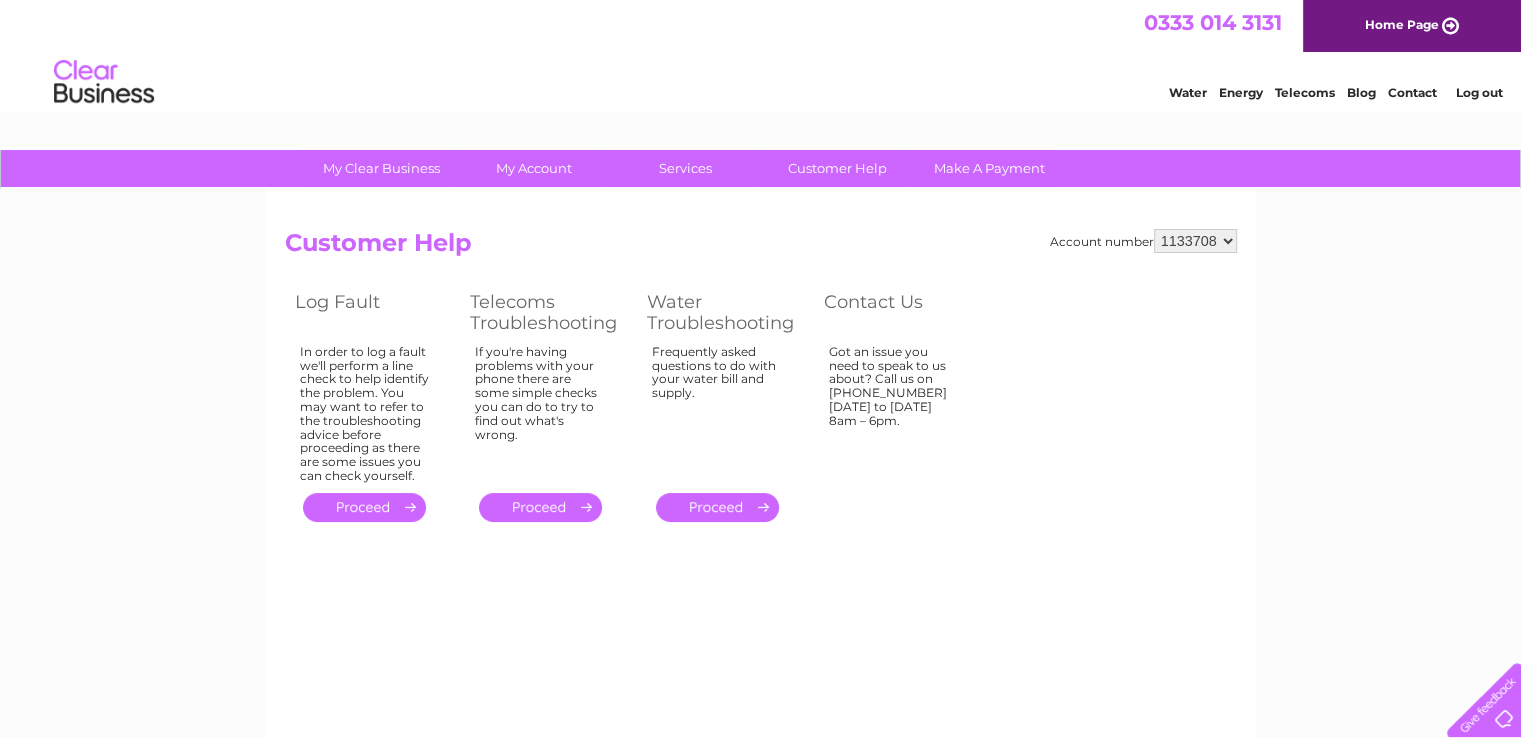 scroll, scrollTop: 0, scrollLeft: 0, axis: both 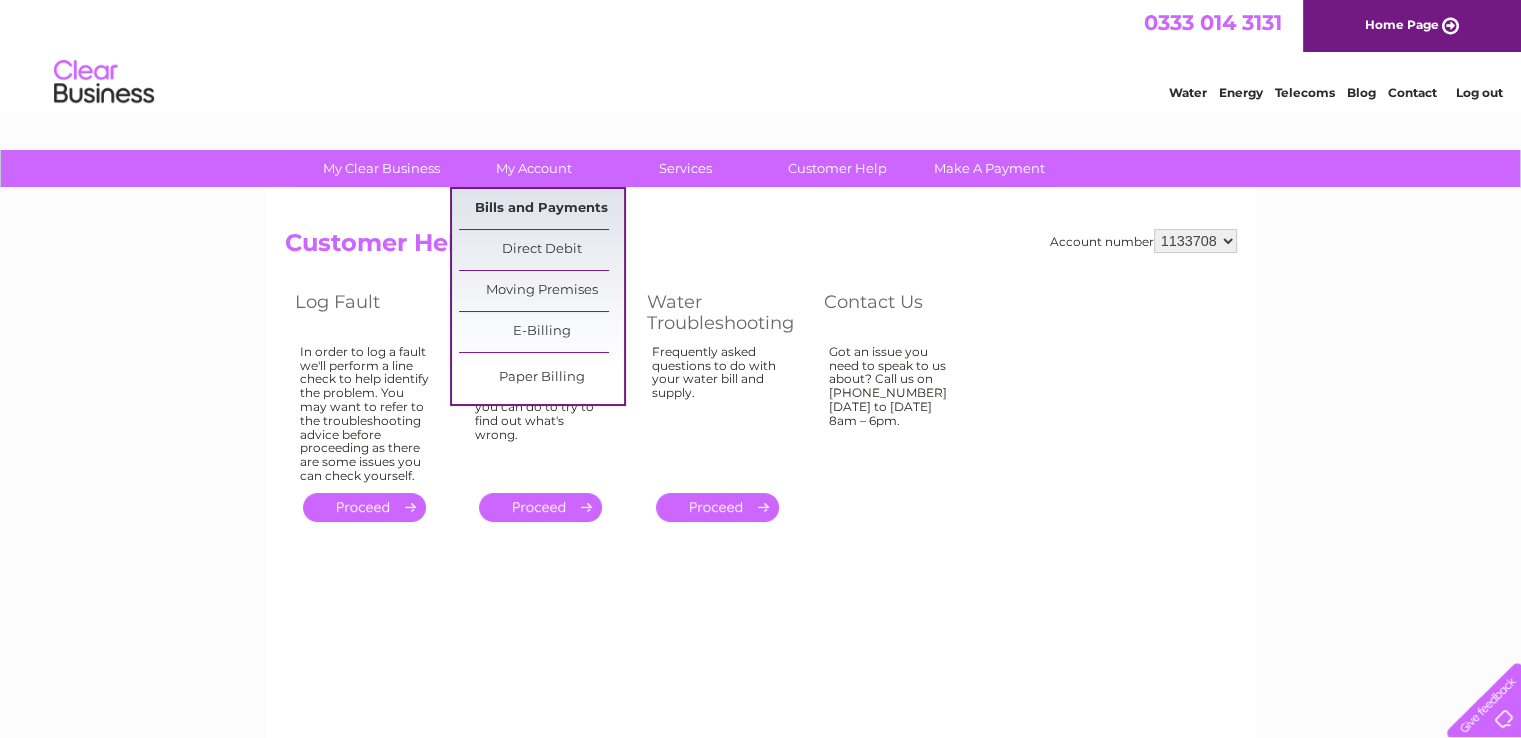 click on "Bills and Payments" at bounding box center (541, 209) 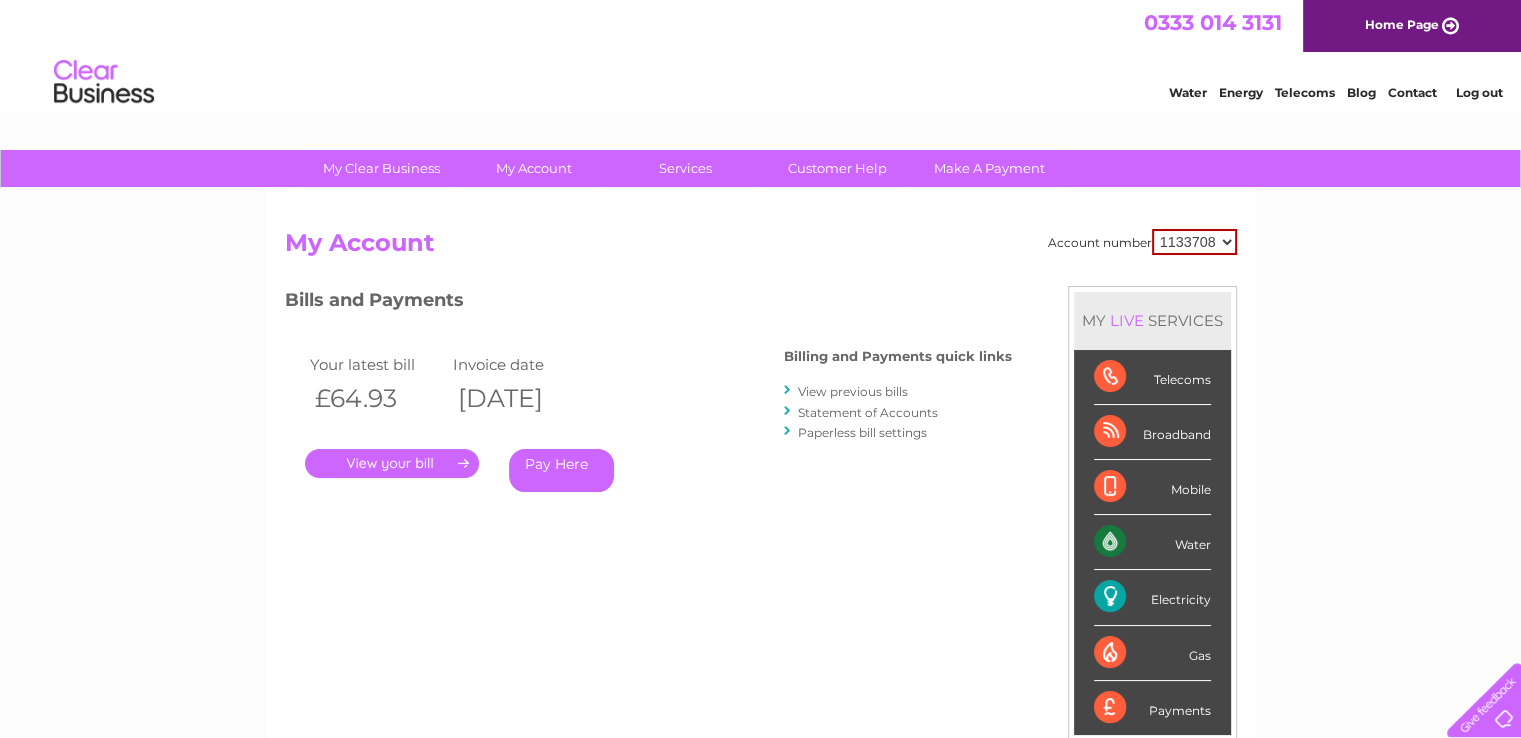 scroll, scrollTop: 0, scrollLeft: 0, axis: both 